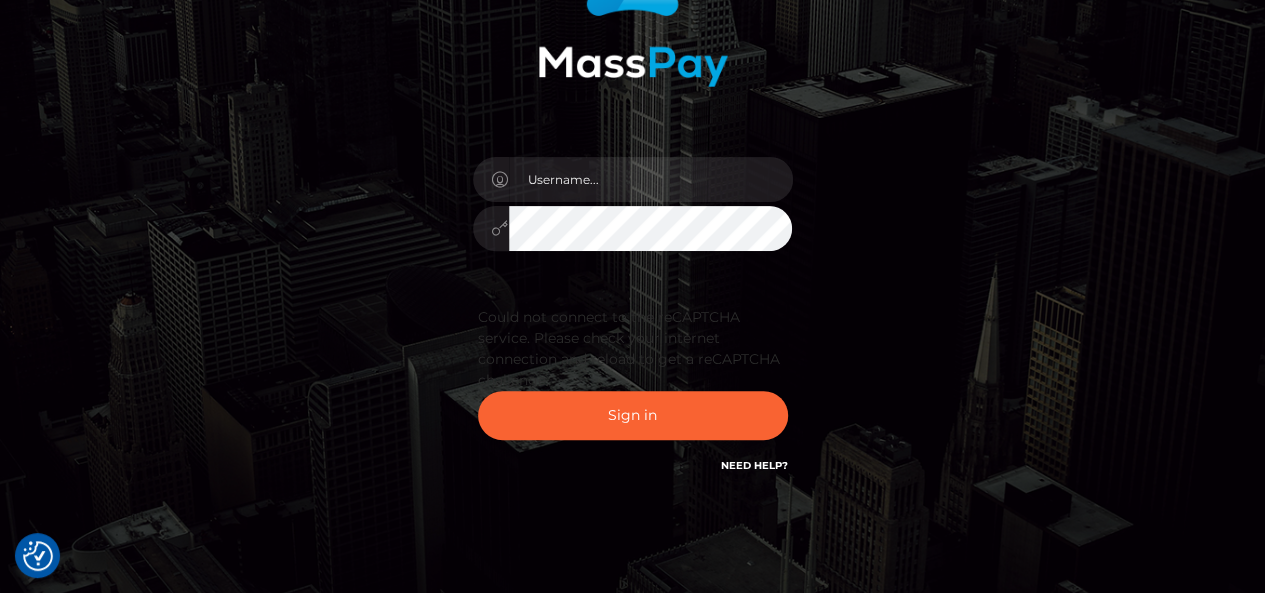 scroll, scrollTop: 232, scrollLeft: 0, axis: vertical 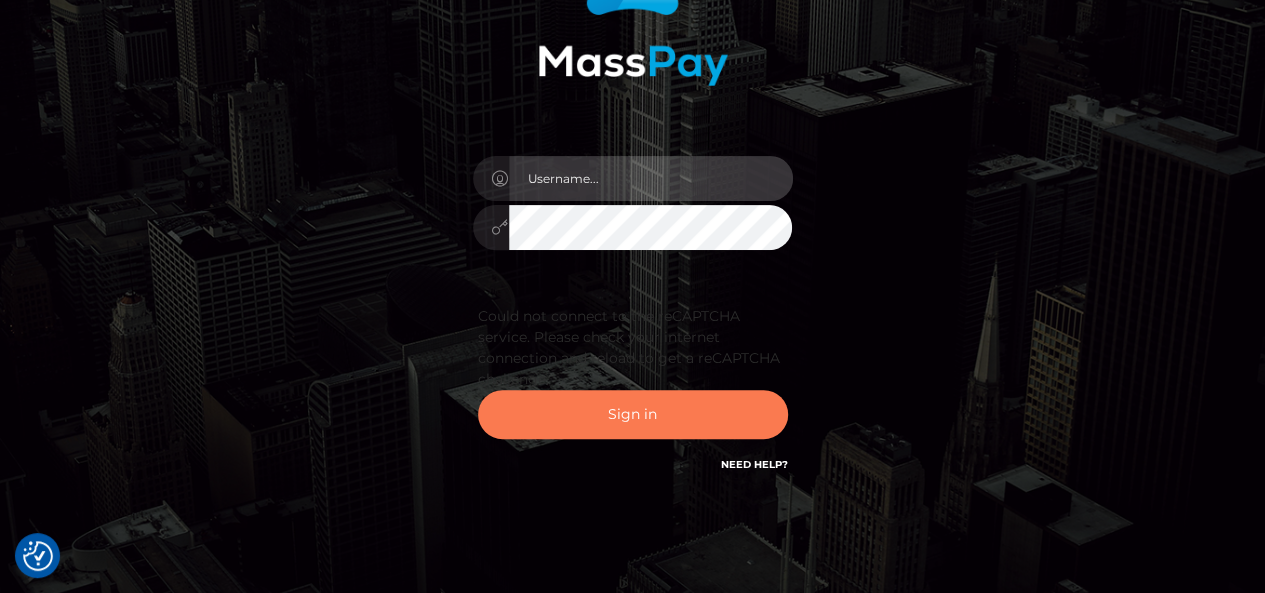 type on "[DOMAIN_NAME]" 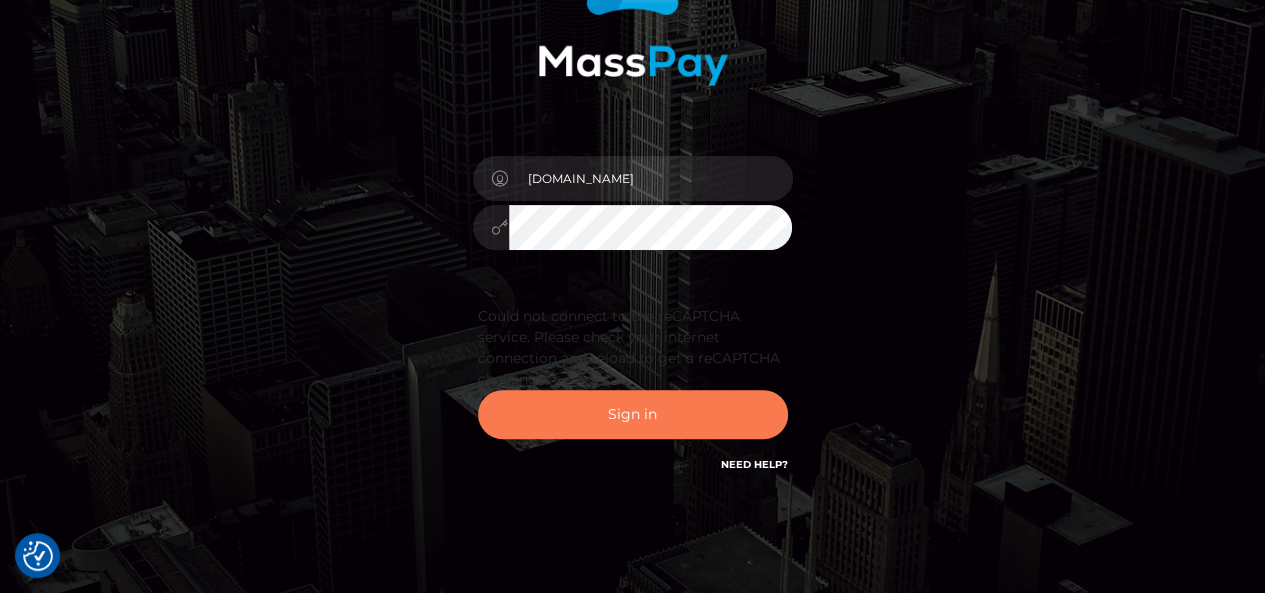 click on "Sign in" at bounding box center (633, 414) 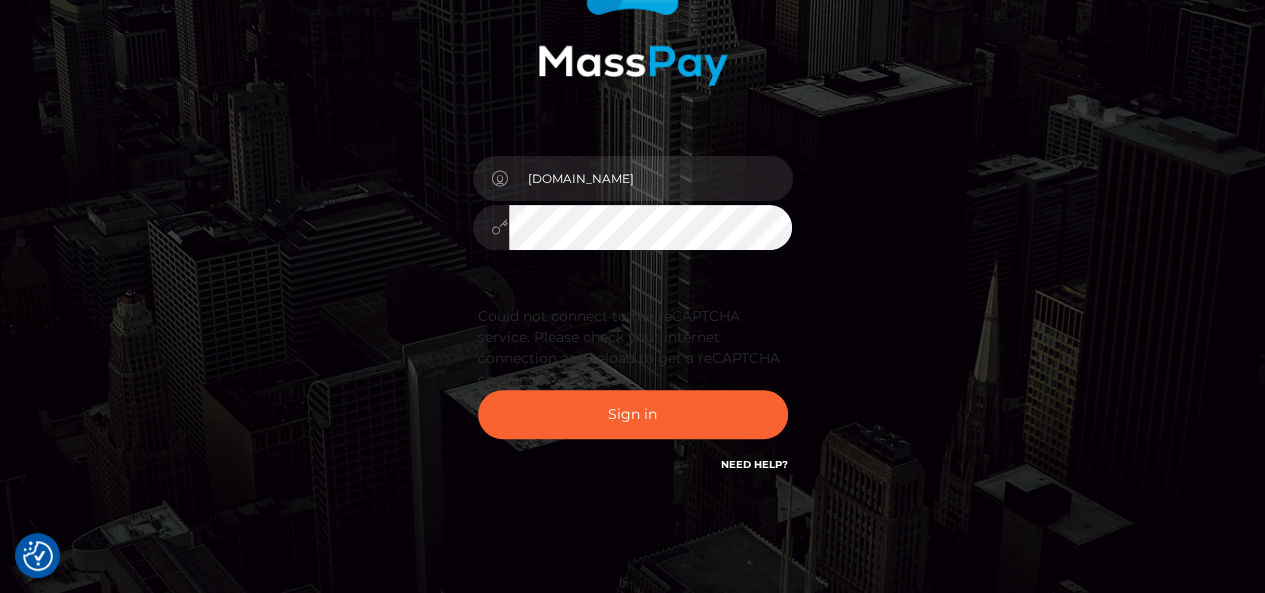 click at bounding box center [632, 2] 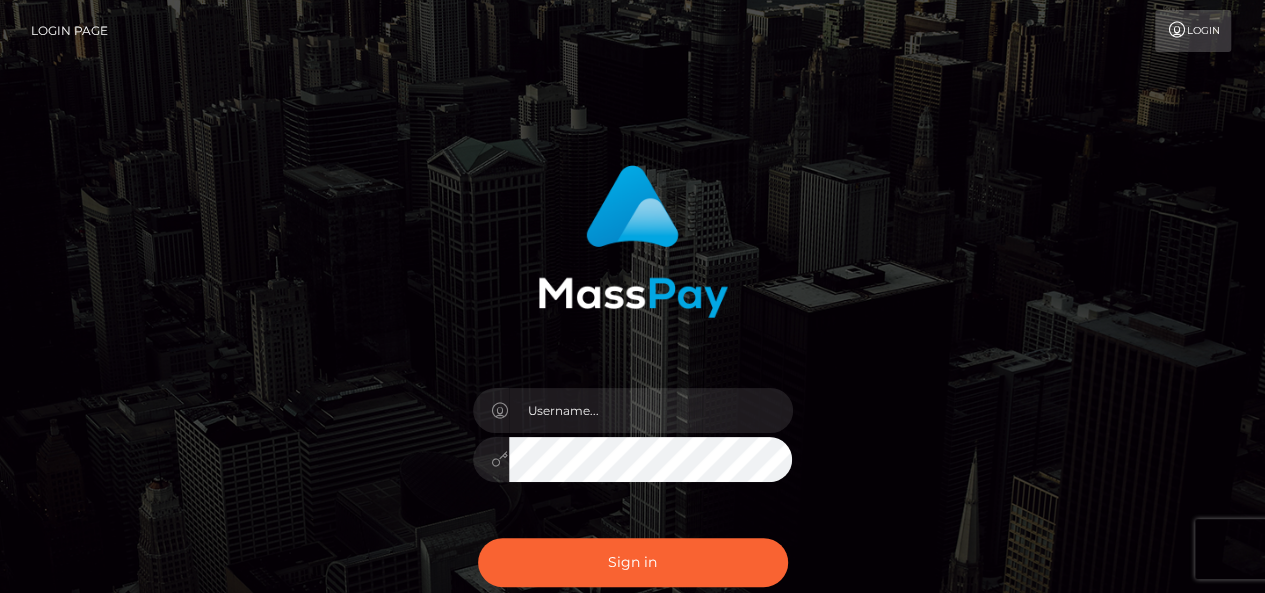 scroll, scrollTop: 215, scrollLeft: 0, axis: vertical 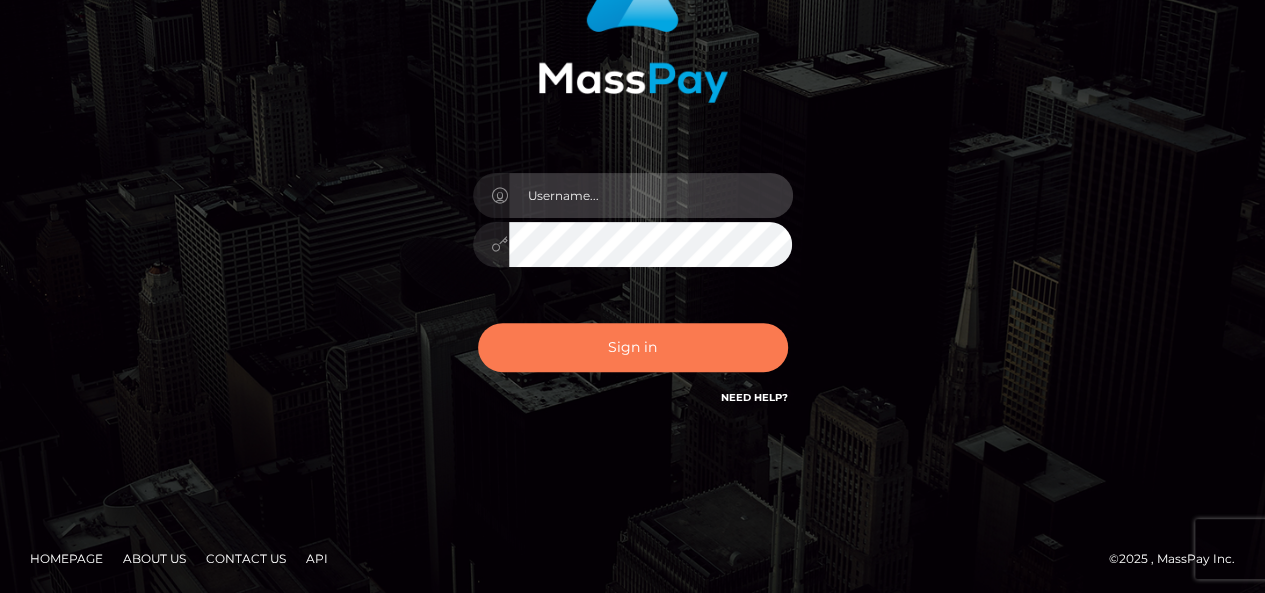 type on "[DOMAIN_NAME]" 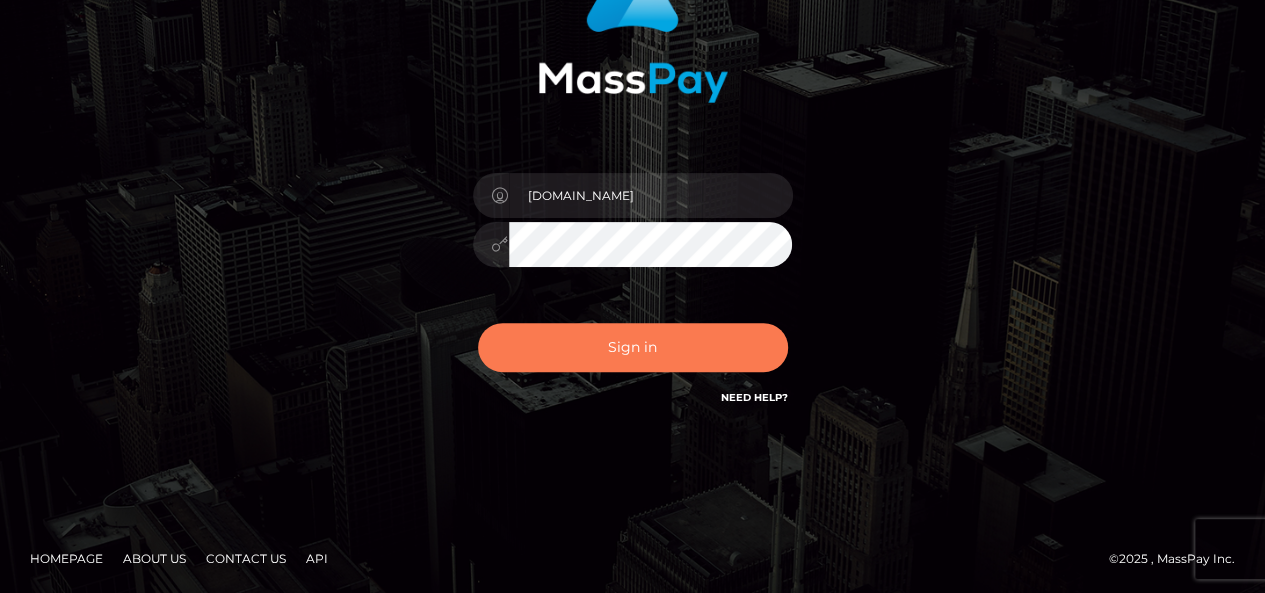 click on "Sign in" at bounding box center [633, 347] 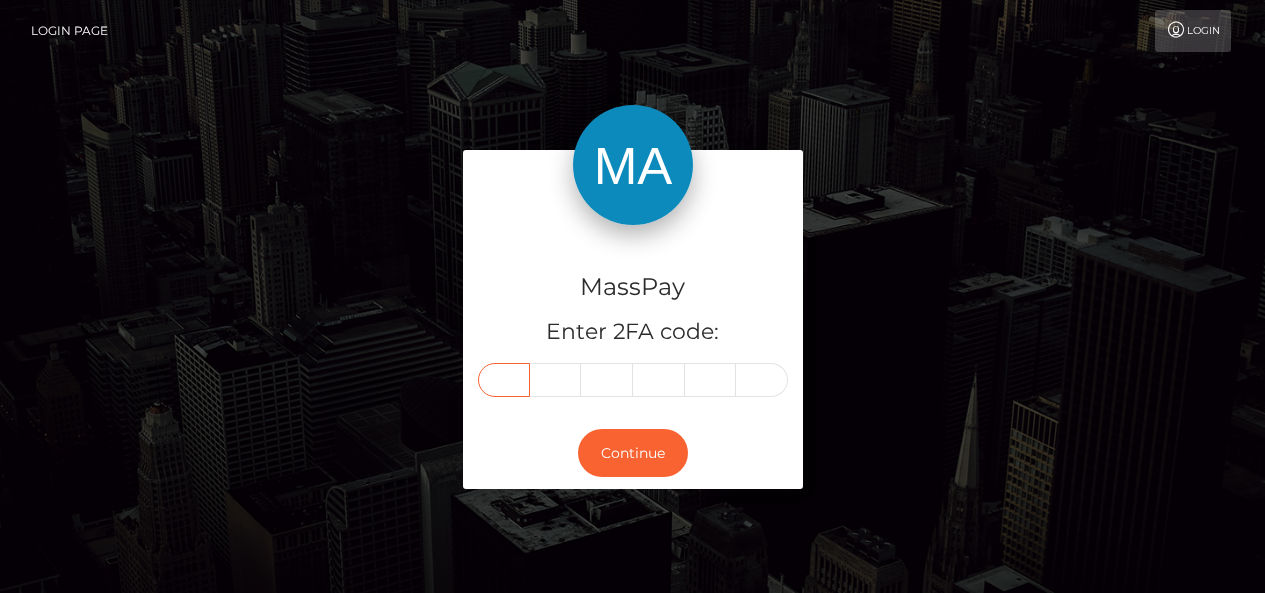 scroll, scrollTop: 0, scrollLeft: 0, axis: both 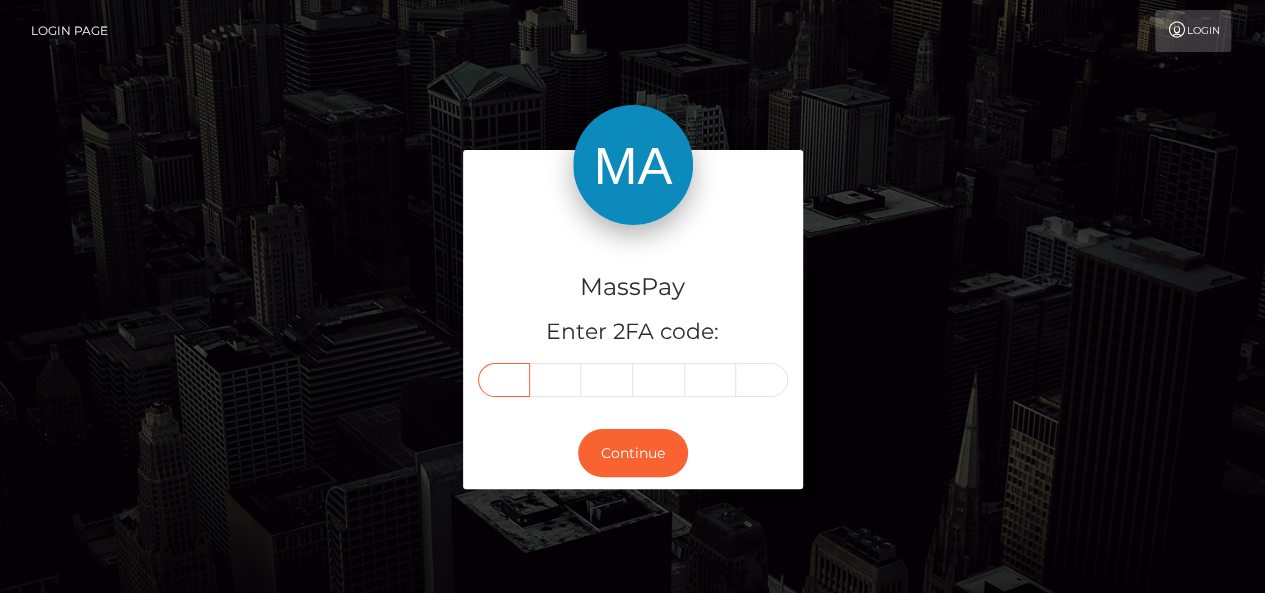 click at bounding box center [504, 380] 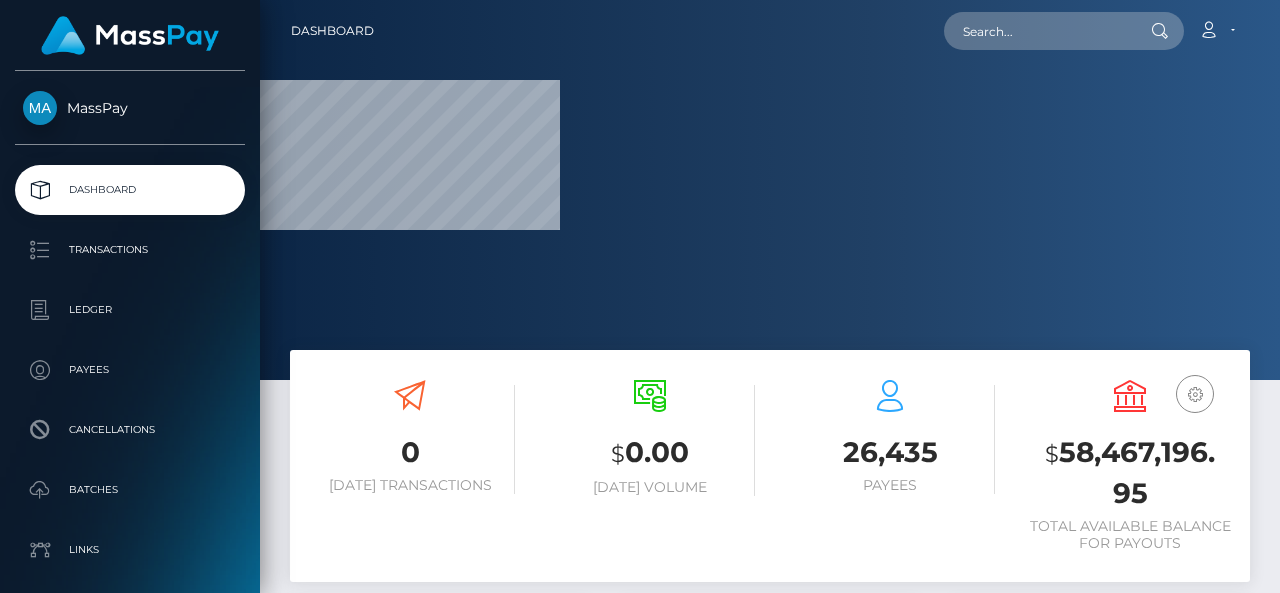 scroll, scrollTop: 0, scrollLeft: 0, axis: both 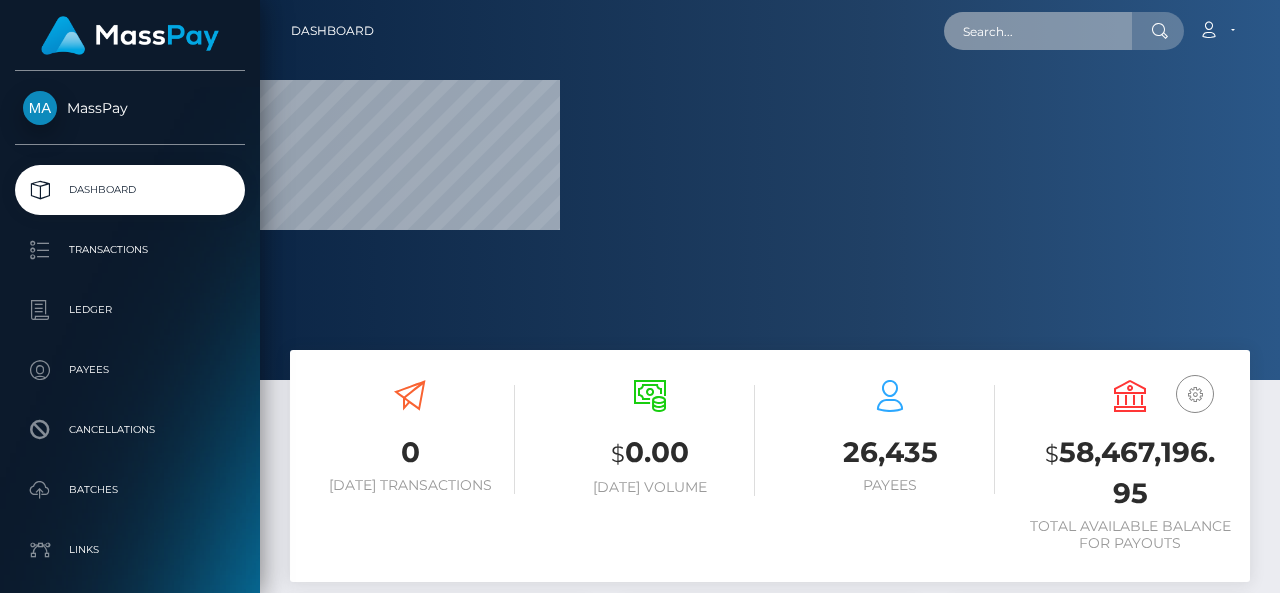 click at bounding box center [1038, 31] 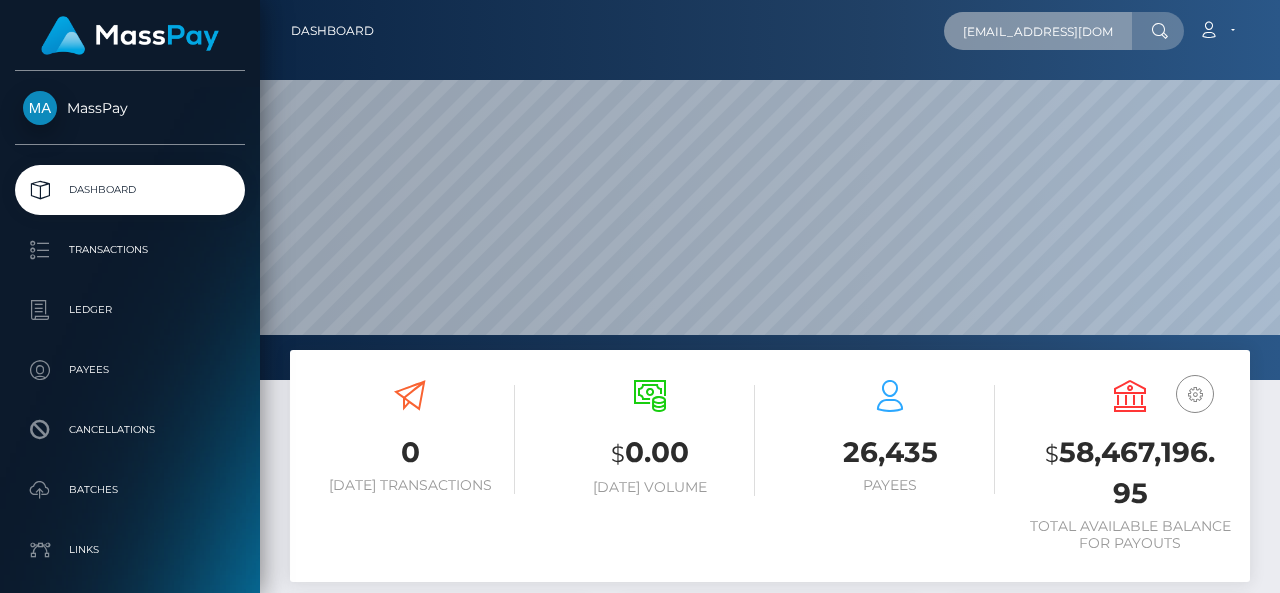 scroll, scrollTop: 999620, scrollLeft: 998980, axis: both 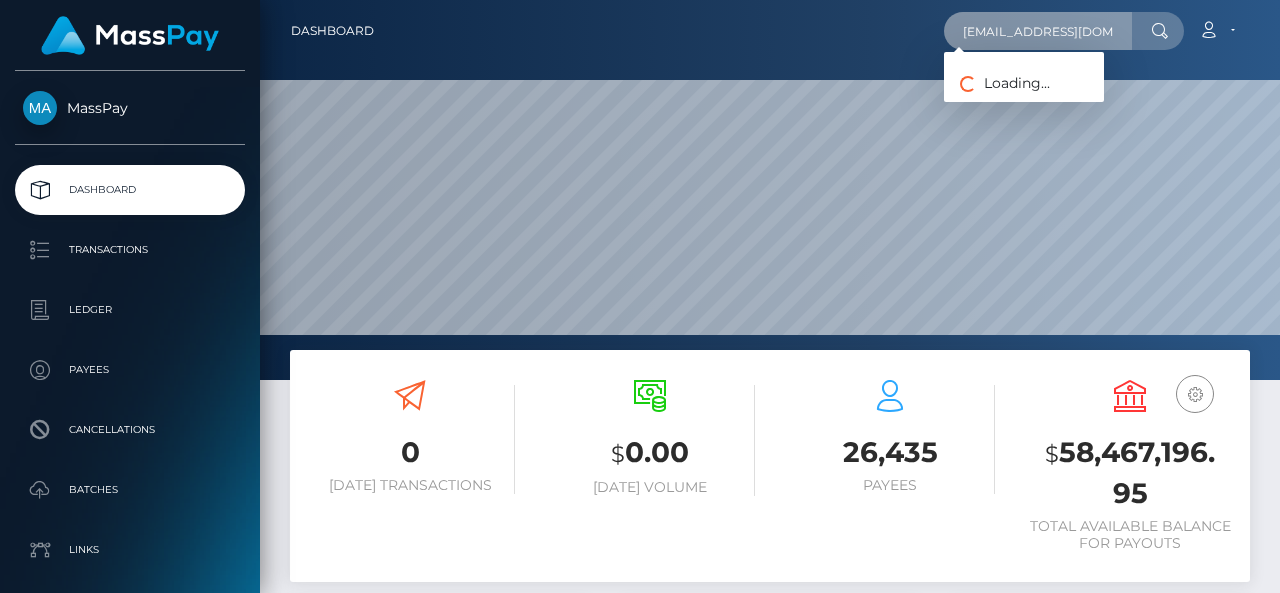 type on "247razvan@gmail.com" 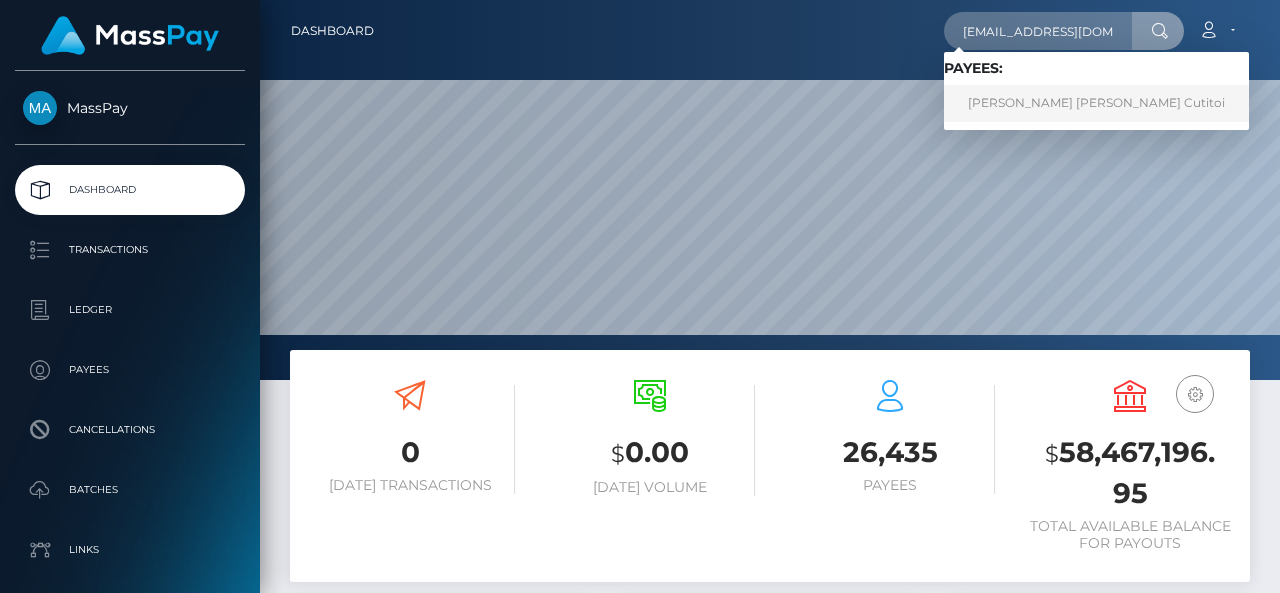 click on "Anne Marie Cutitoi" at bounding box center (1096, 103) 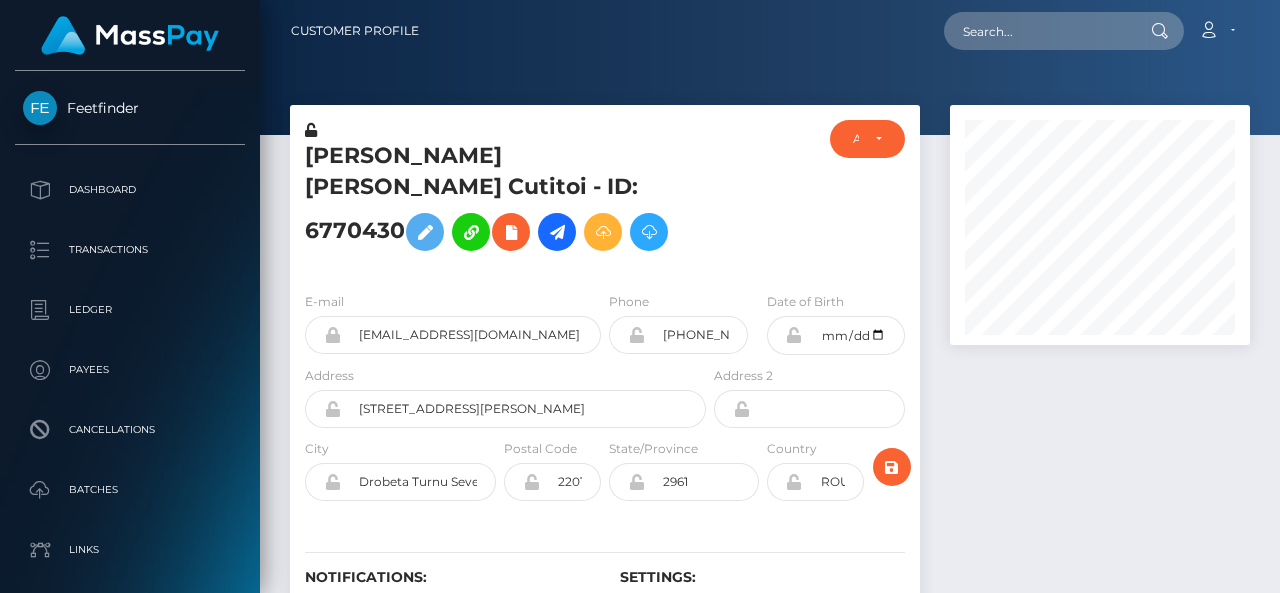 scroll, scrollTop: 0, scrollLeft: 0, axis: both 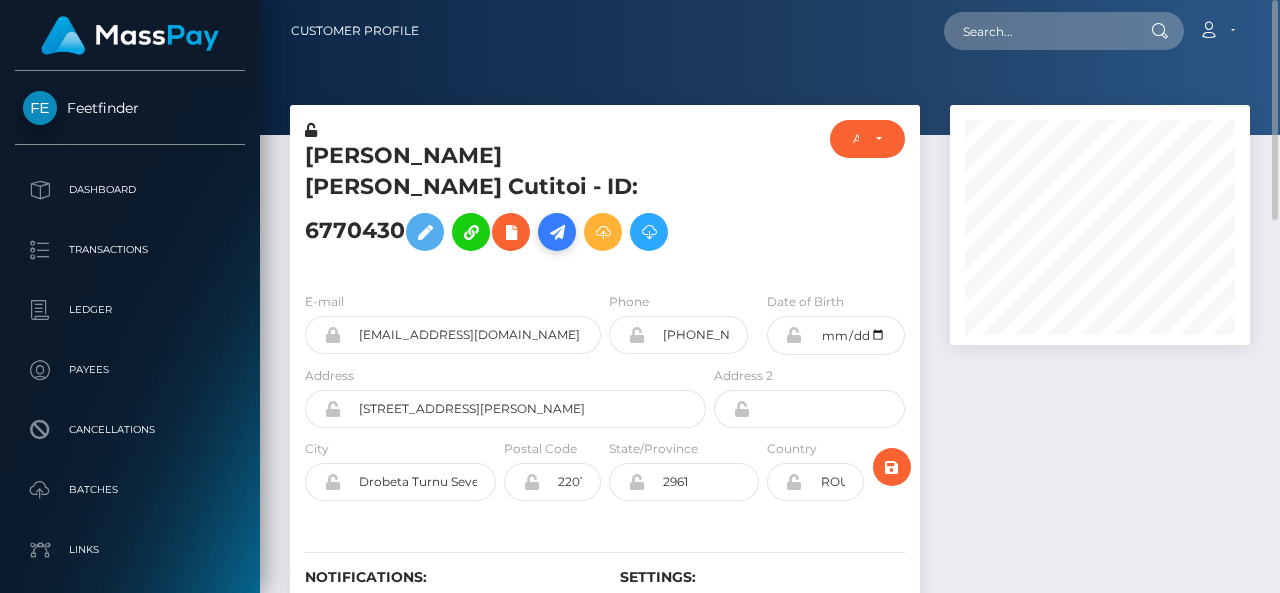 click at bounding box center (557, 232) 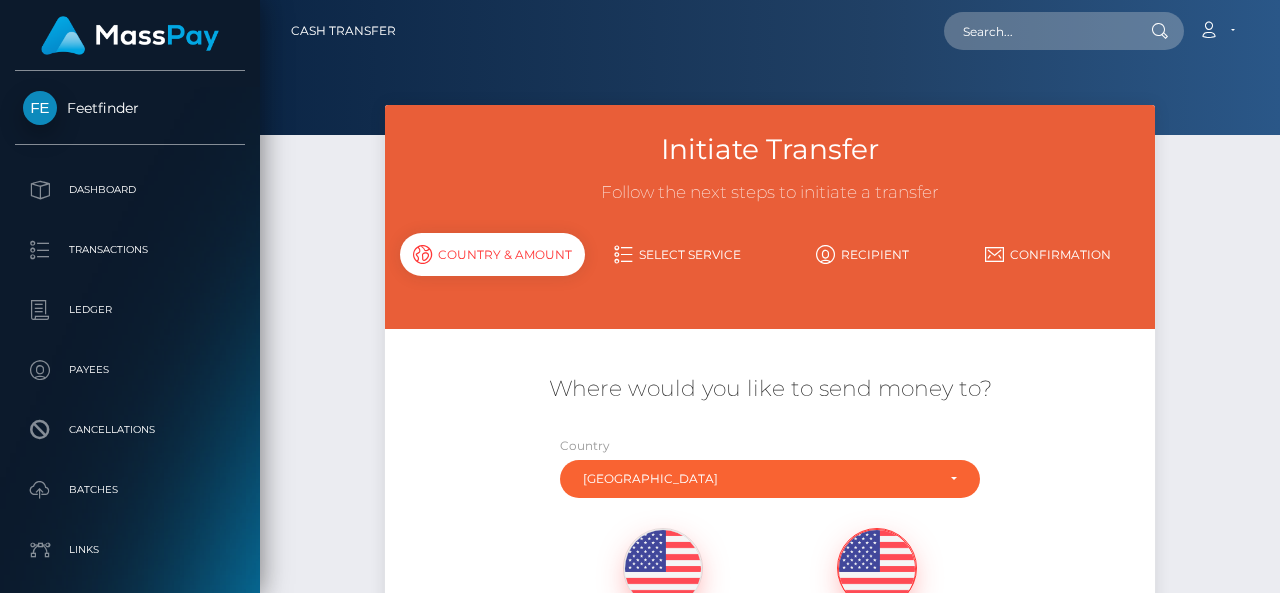 scroll, scrollTop: 0, scrollLeft: 0, axis: both 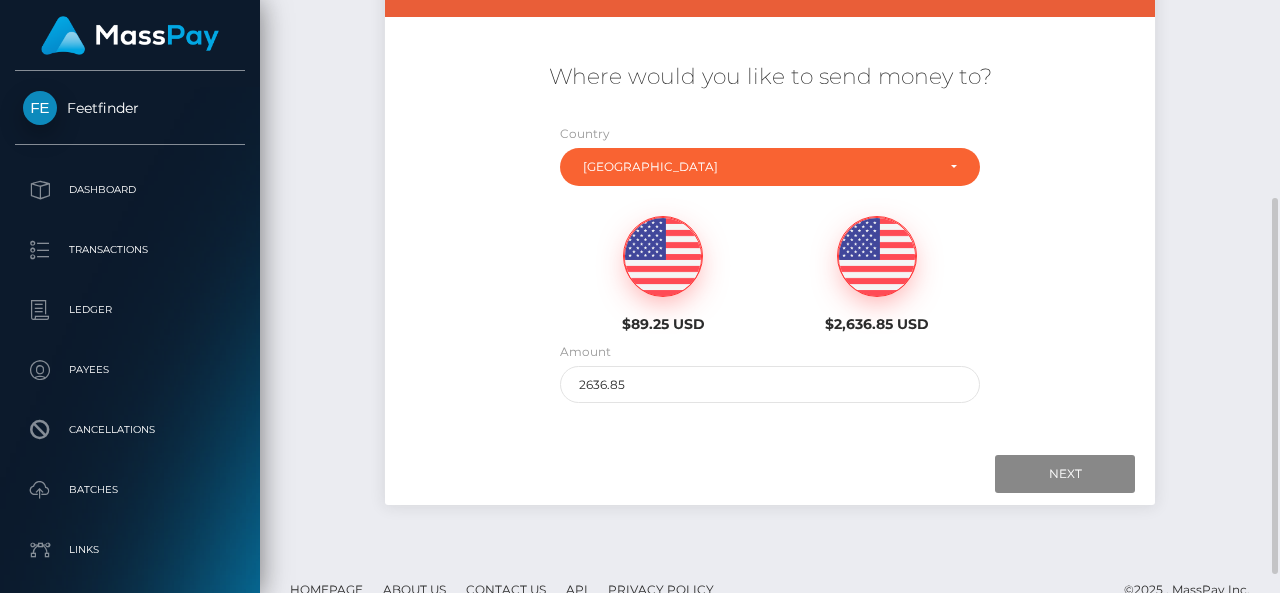 click at bounding box center (663, 257) 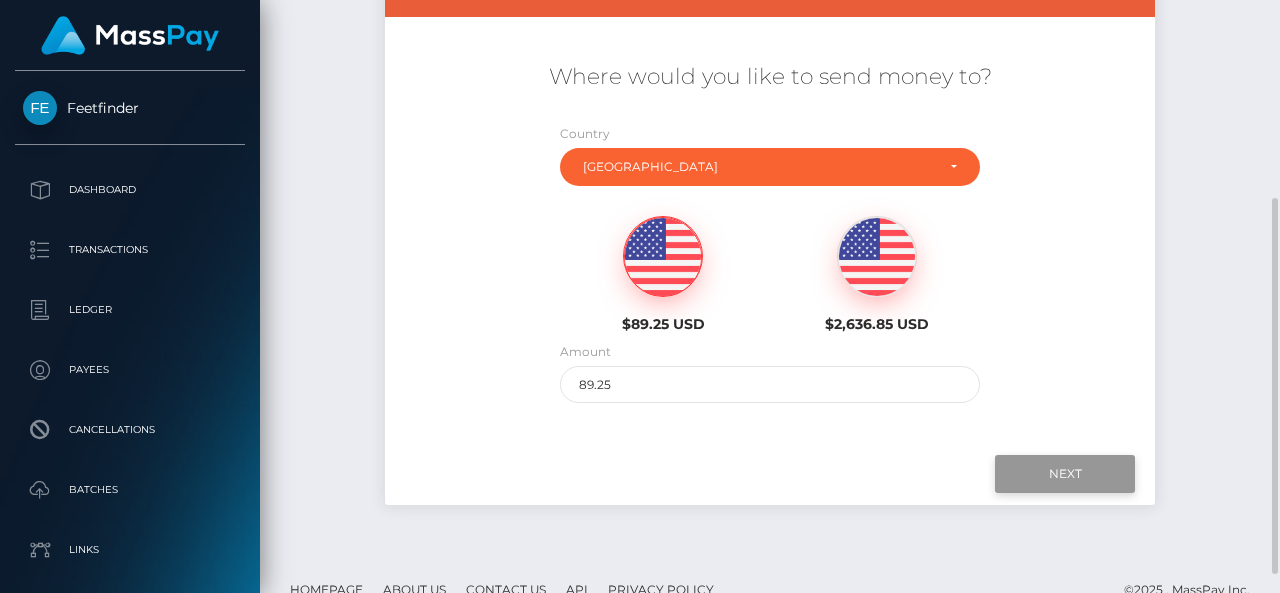 click on "Next" at bounding box center (1065, 474) 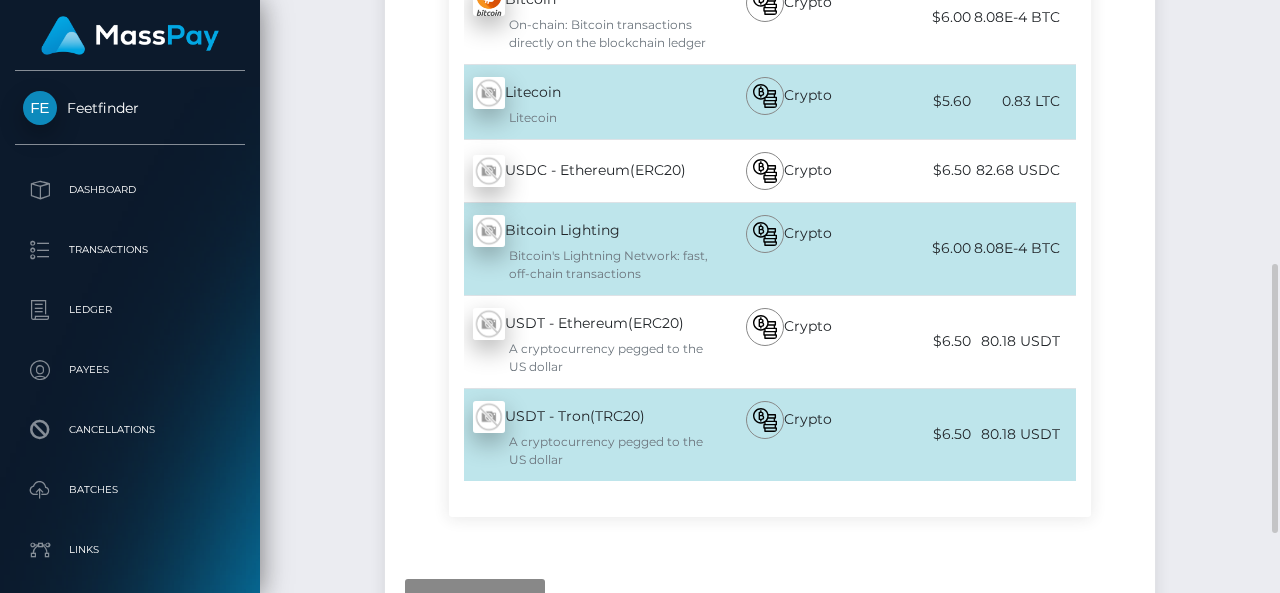 scroll, scrollTop: 572, scrollLeft: 0, axis: vertical 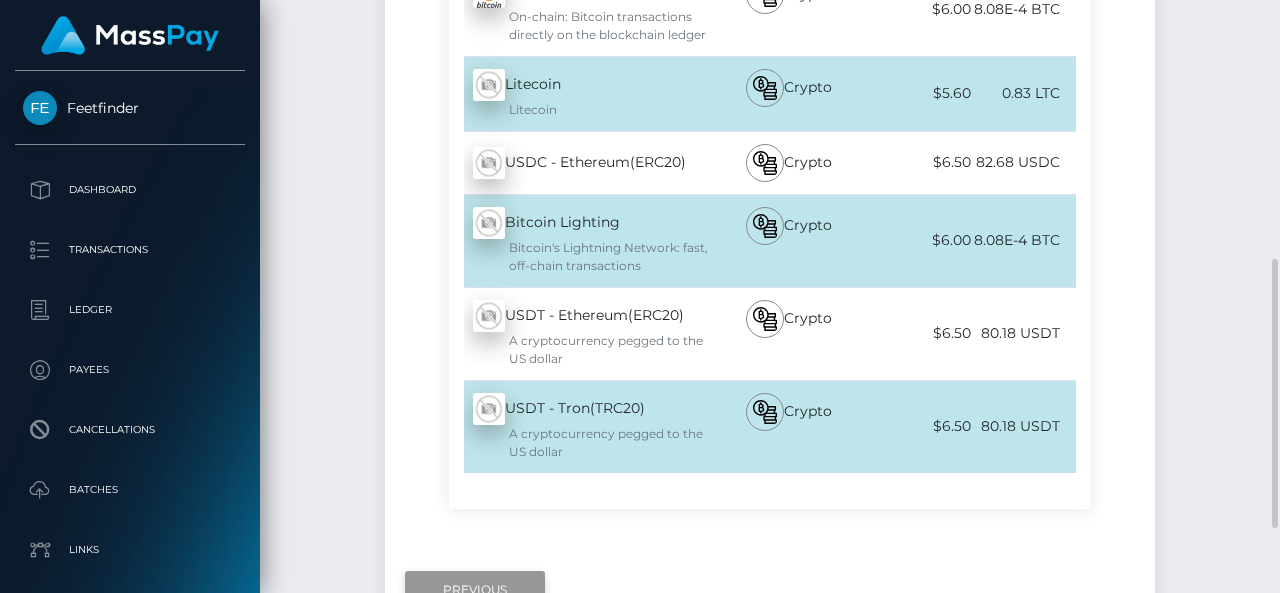 click on "Previous" at bounding box center [475, 590] 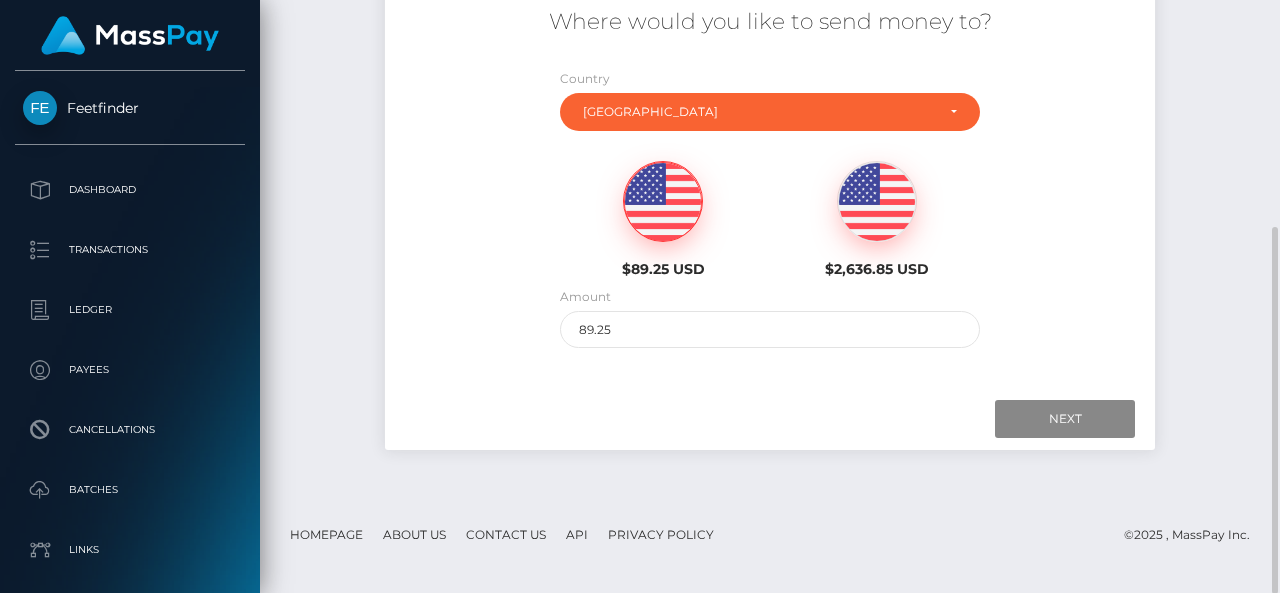 scroll, scrollTop: 366, scrollLeft: 0, axis: vertical 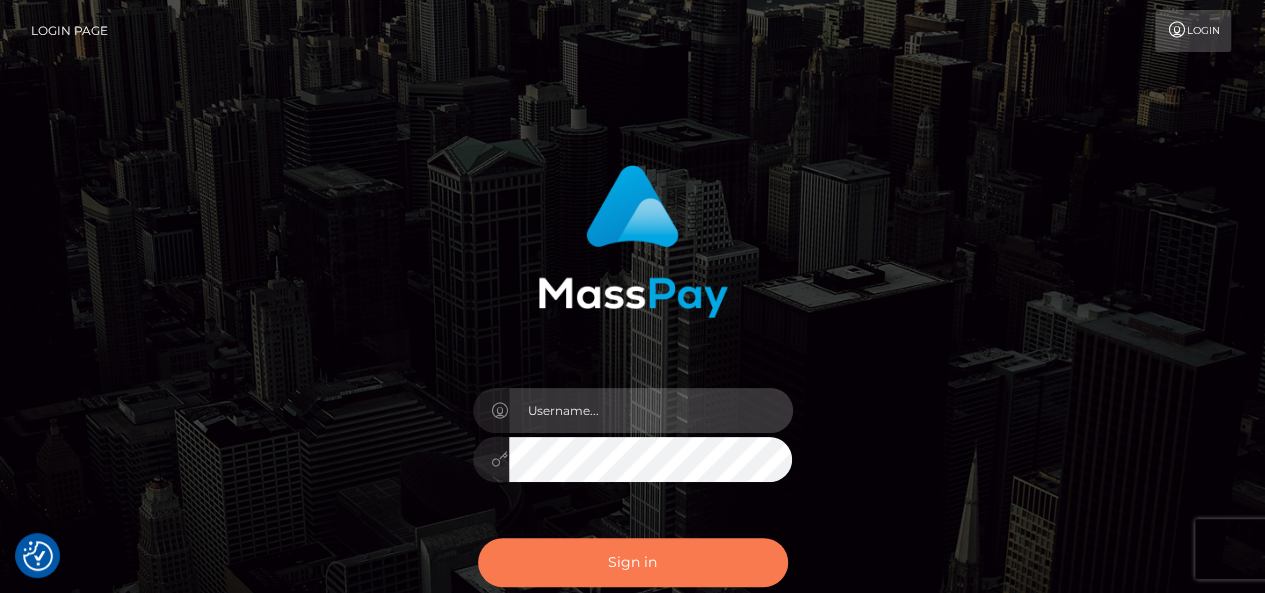 type on "pk.es" 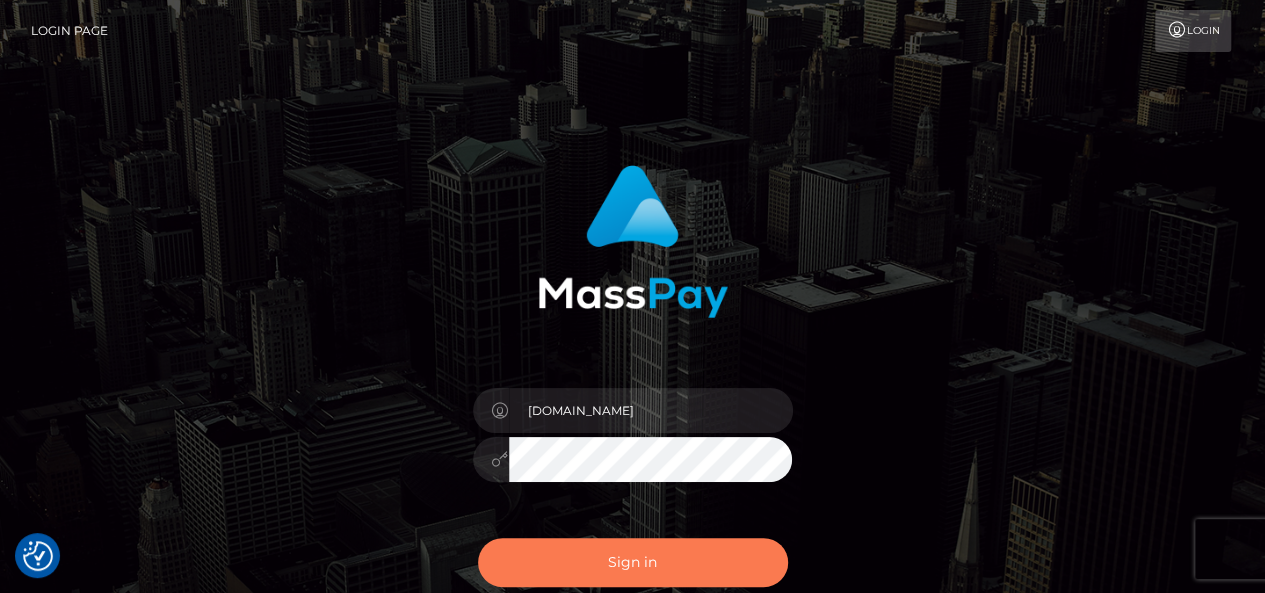 click on "Sign in" at bounding box center [633, 562] 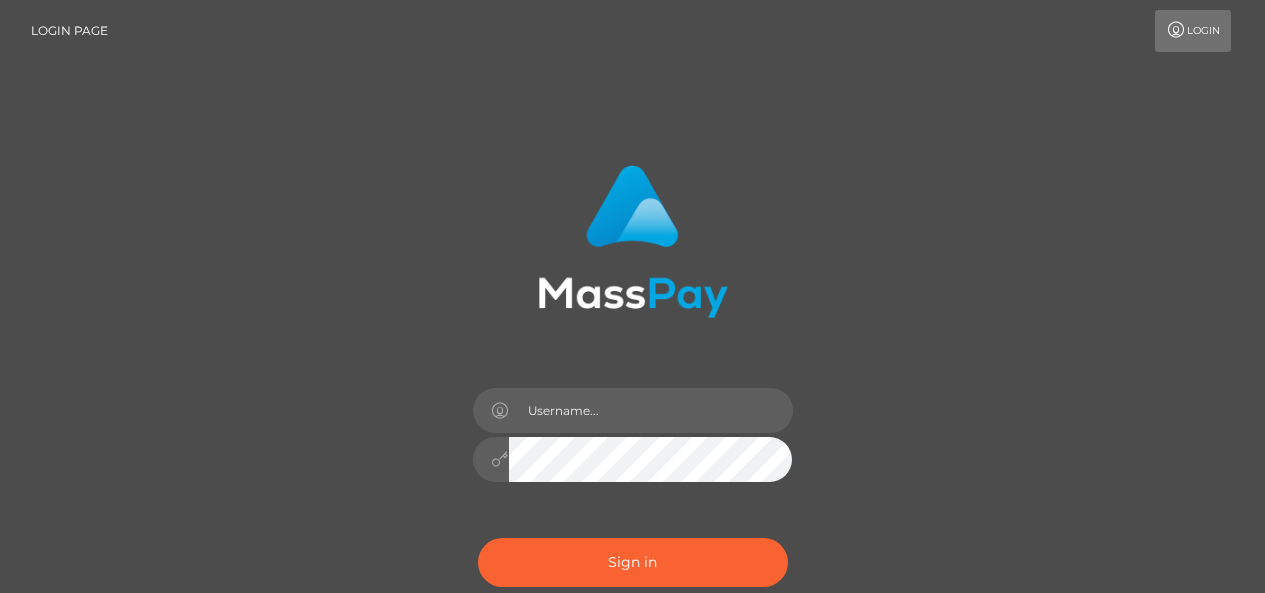 scroll, scrollTop: 0, scrollLeft: 0, axis: both 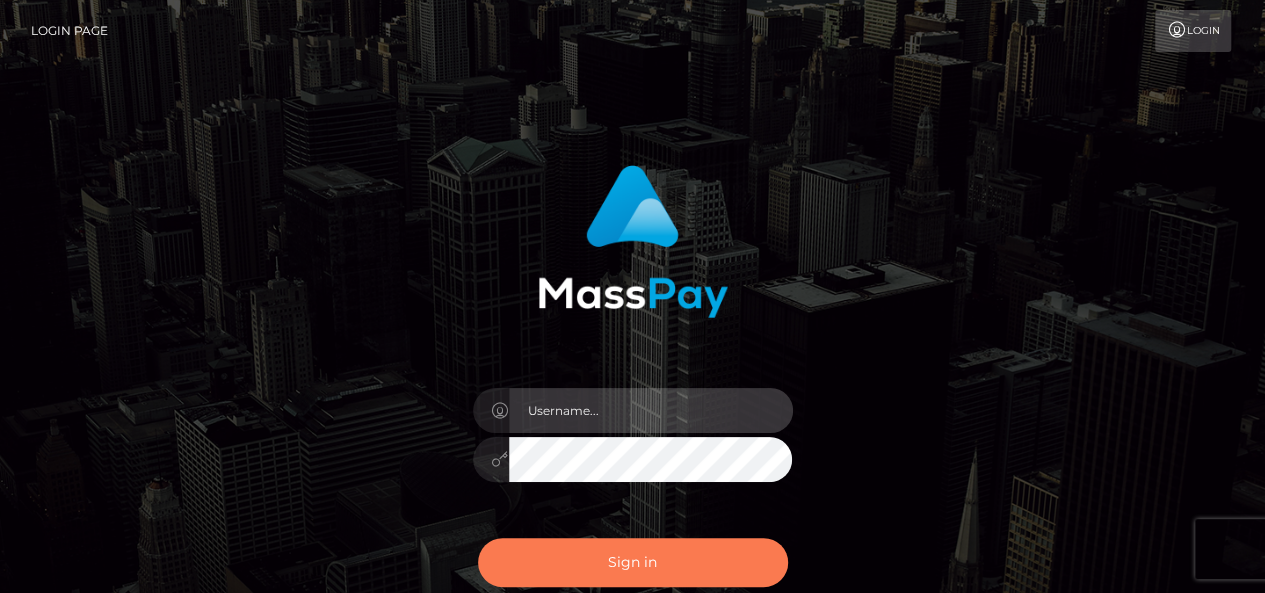 type on "[DOMAIN_NAME]" 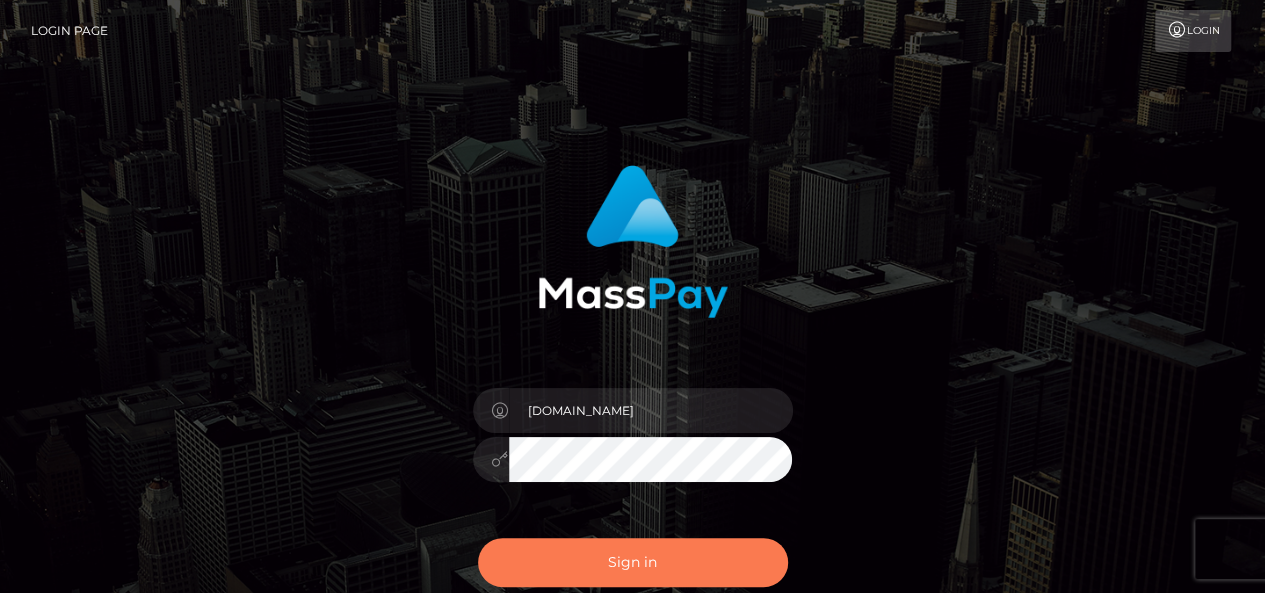 click on "Sign in" at bounding box center (633, 562) 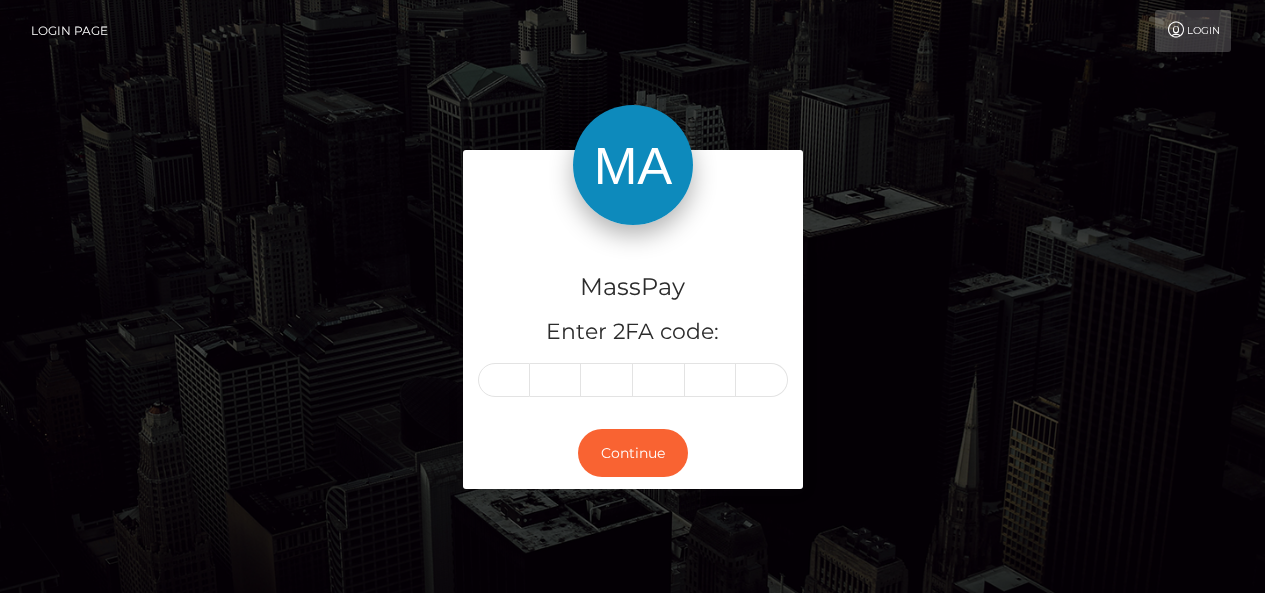 scroll, scrollTop: 0, scrollLeft: 0, axis: both 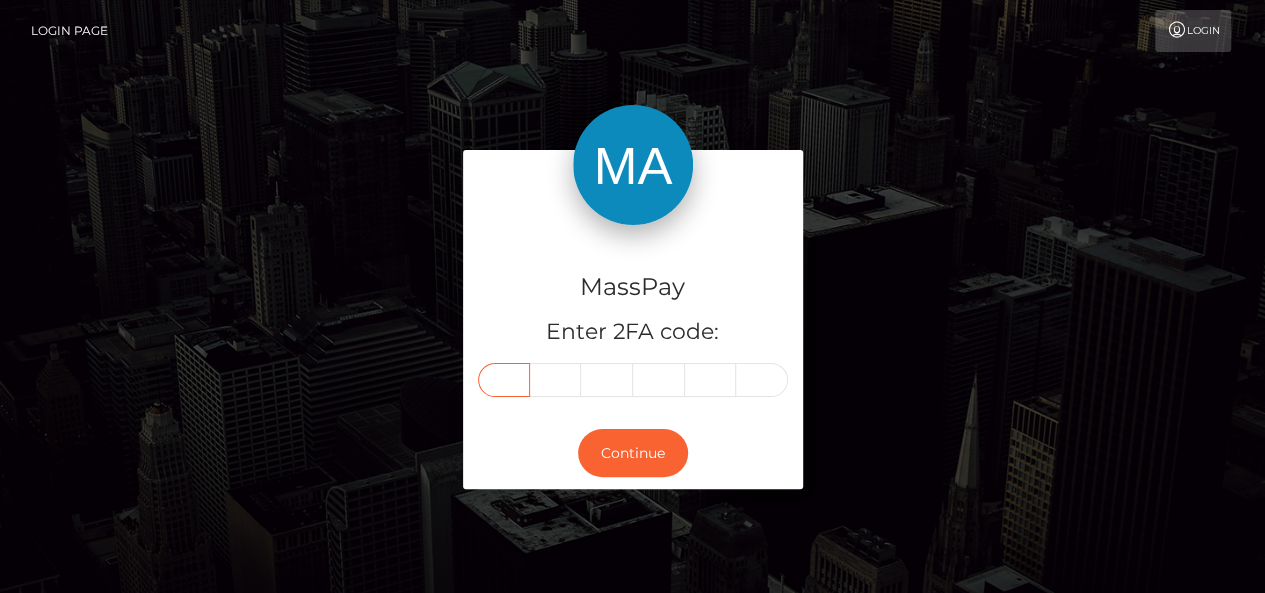 click at bounding box center [504, 380] 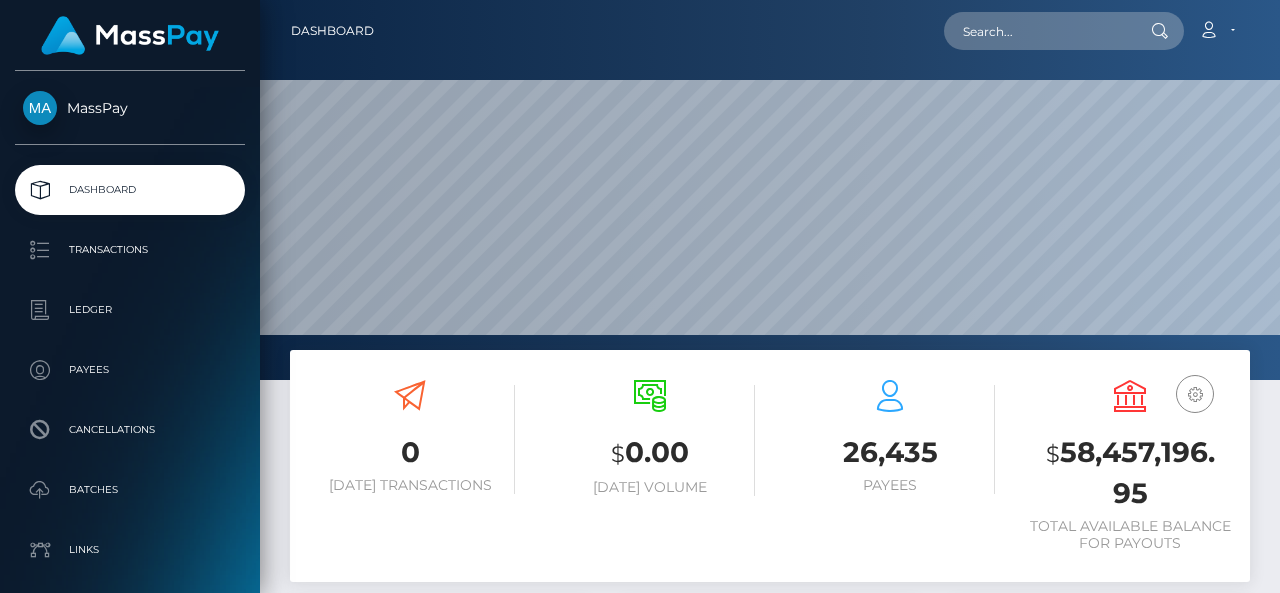 scroll, scrollTop: 0, scrollLeft: 0, axis: both 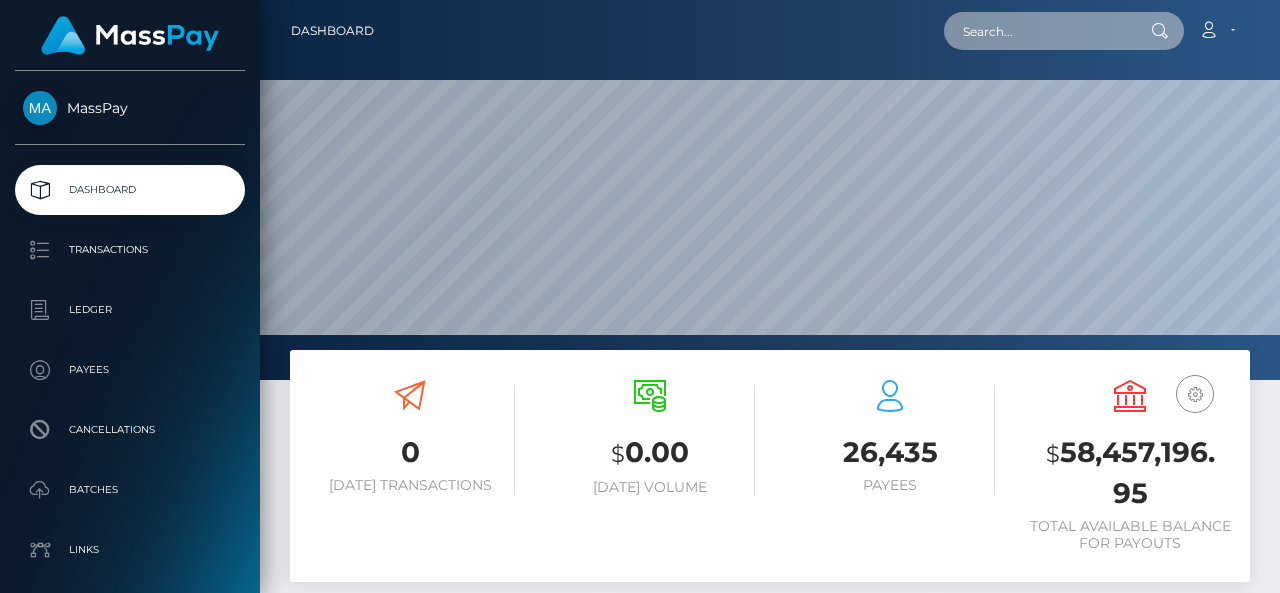 paste on "stillformodesty@icloud.com" 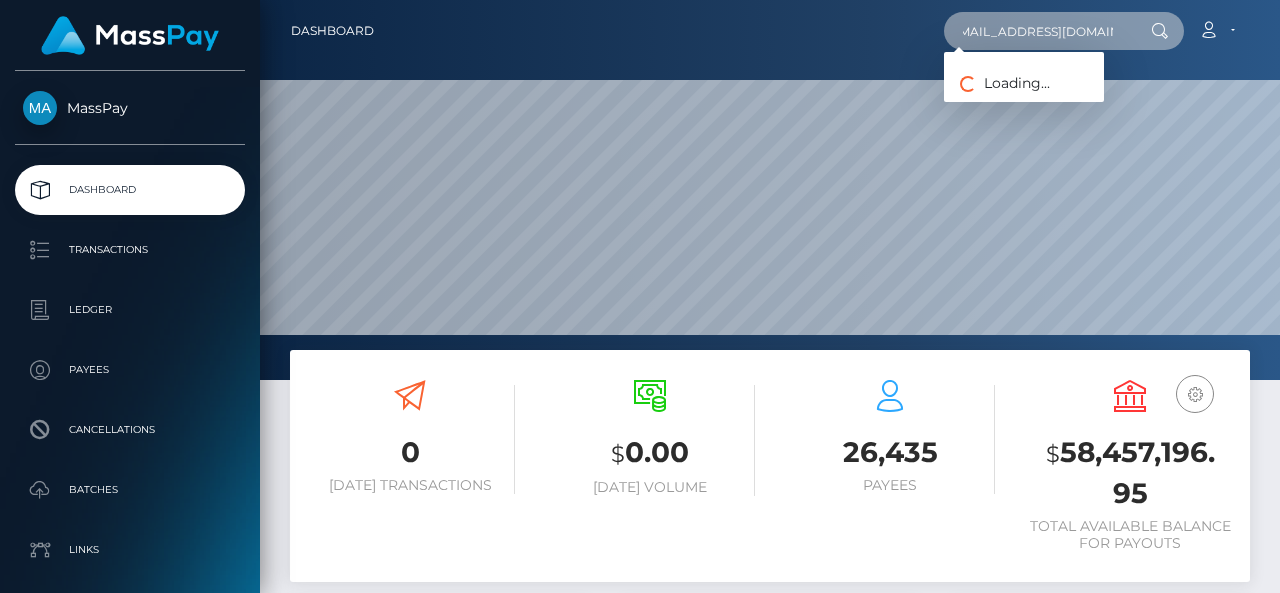 scroll, scrollTop: 0, scrollLeft: 19, axis: horizontal 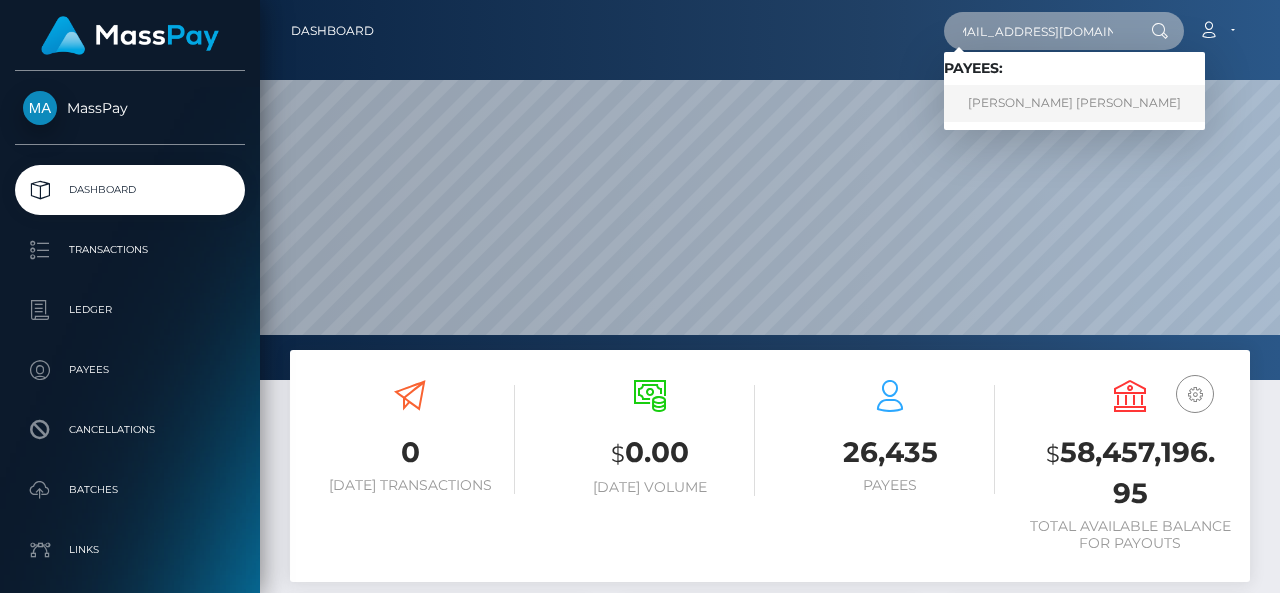 type on "[EMAIL_ADDRESS][DOMAIN_NAME]" 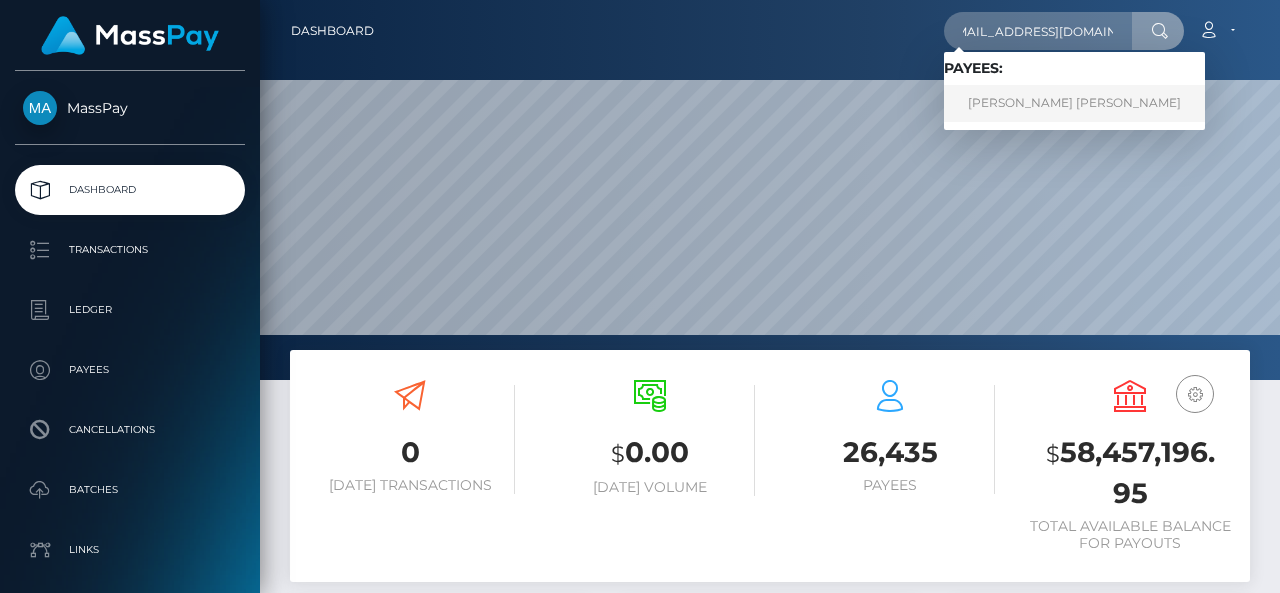 click on "MARIA LOURDES LUMAGUE OJEDA" at bounding box center (1074, 103) 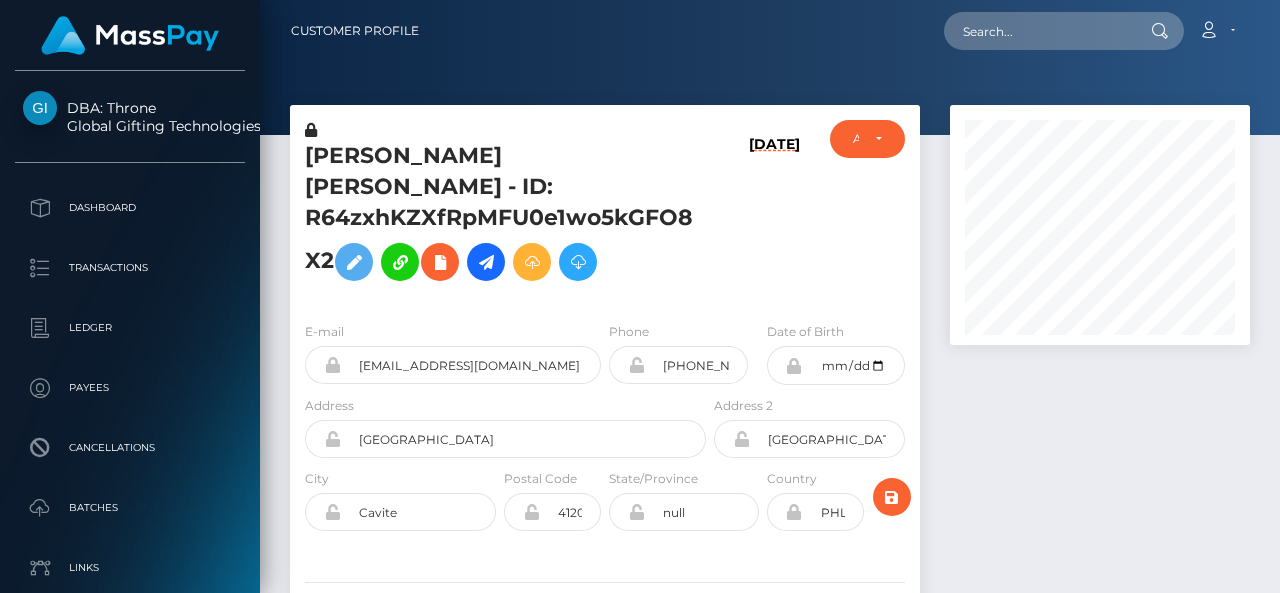 scroll, scrollTop: 0, scrollLeft: 0, axis: both 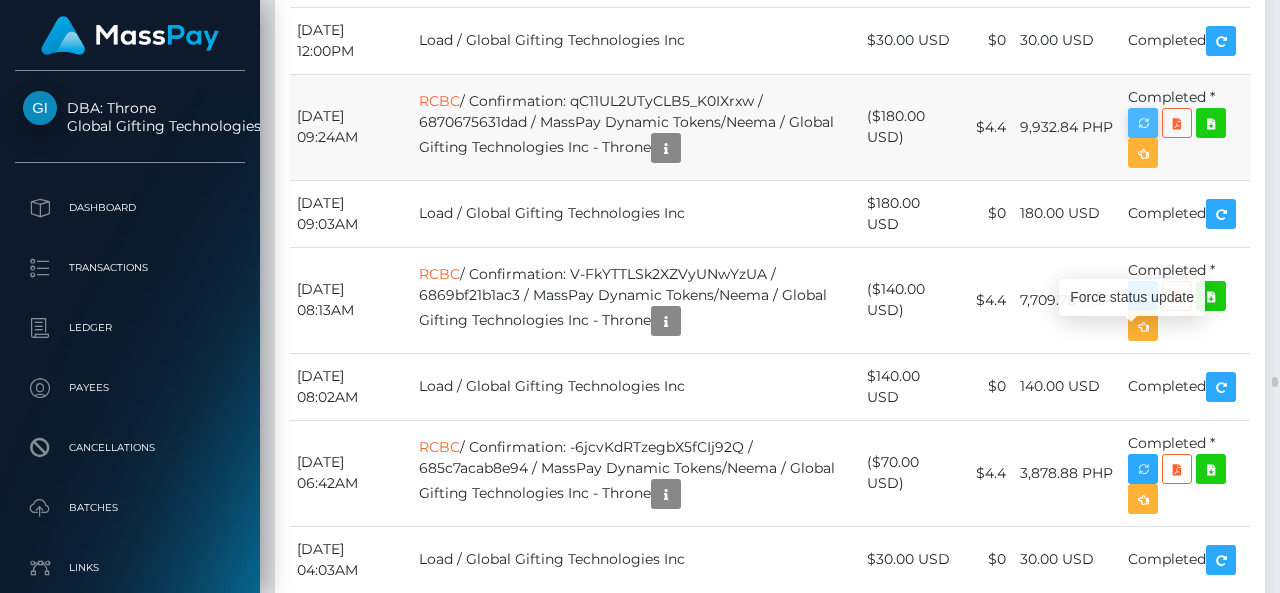 click at bounding box center (1143, 123) 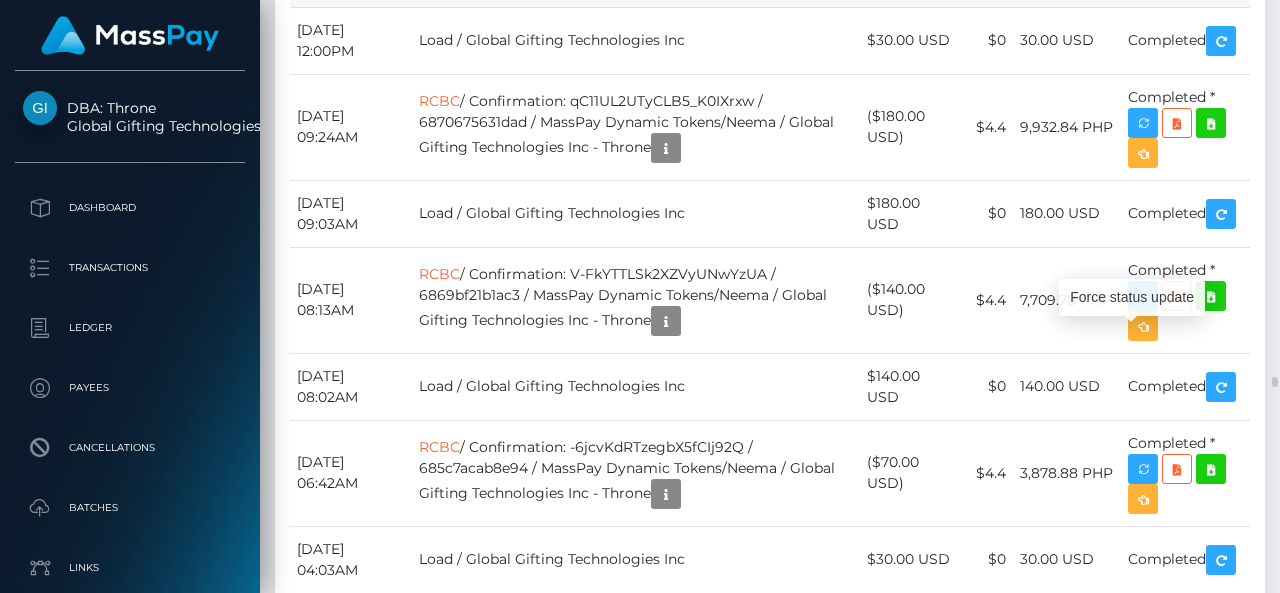 click on "Completed
*" at bounding box center [1185, -46] 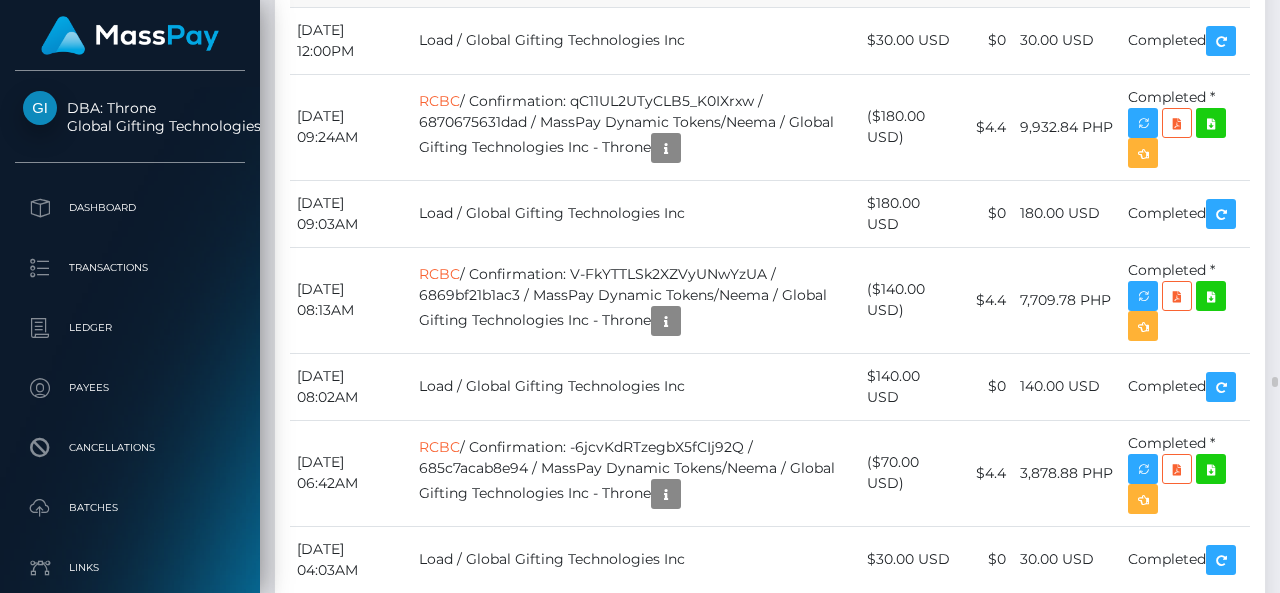 scroll, scrollTop: 240, scrollLeft: 300, axis: both 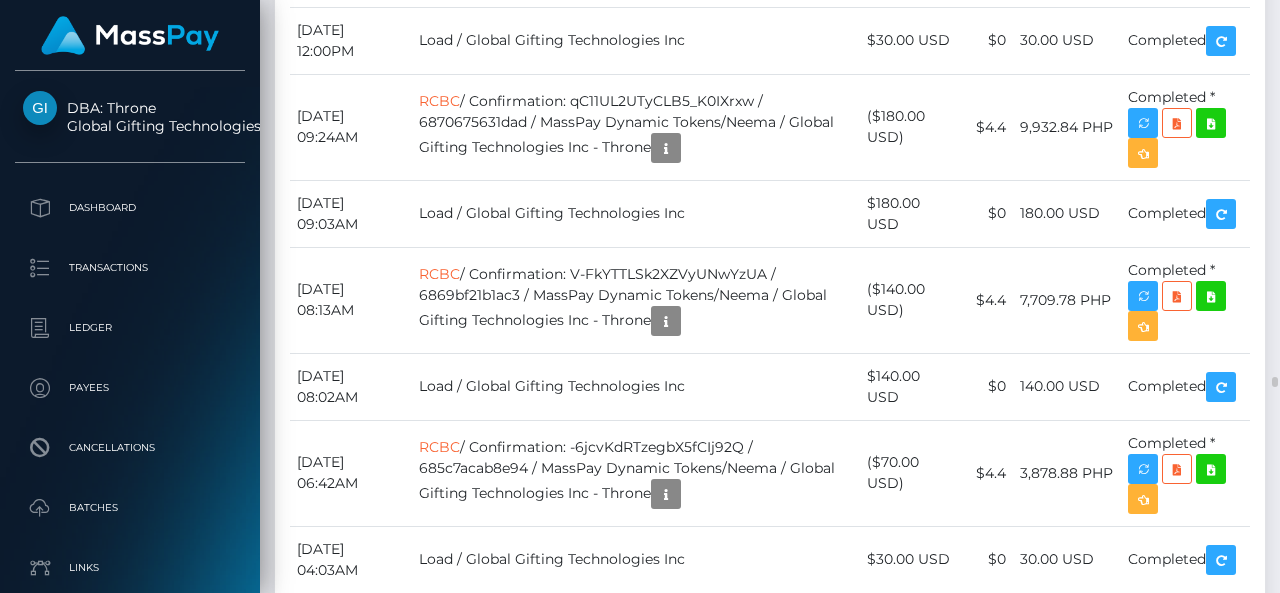 drag, startPoint x: 1031, startPoint y: 210, endPoint x: 610, endPoint y: 80, distance: 440.61435 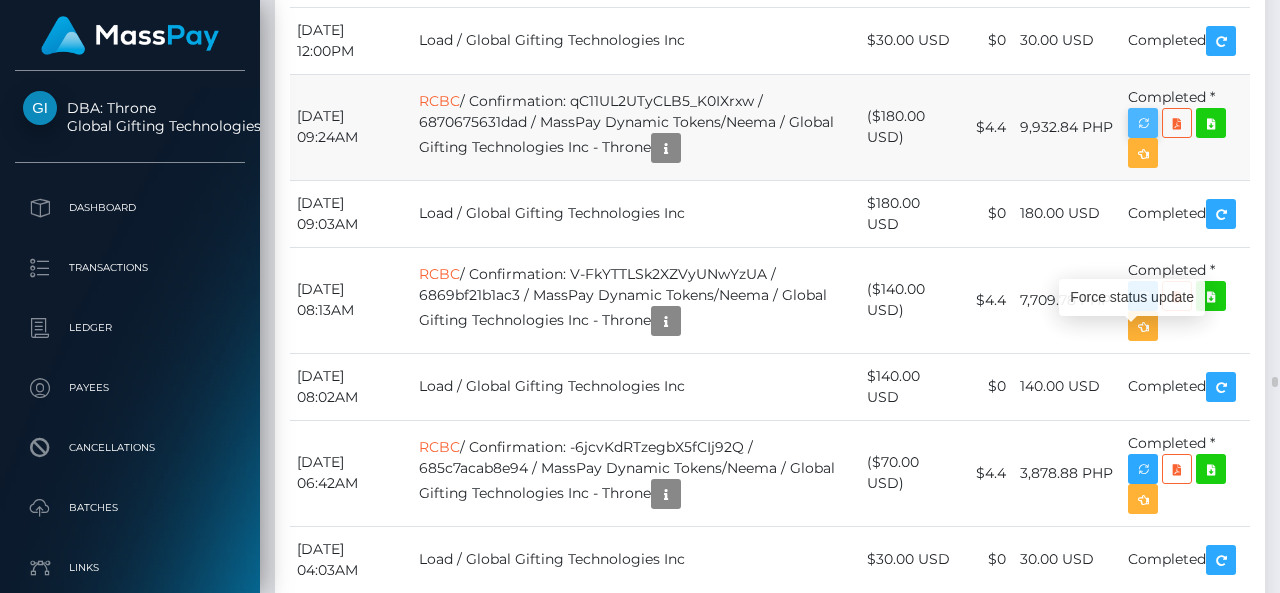 scroll, scrollTop: 240, scrollLeft: 300, axis: both 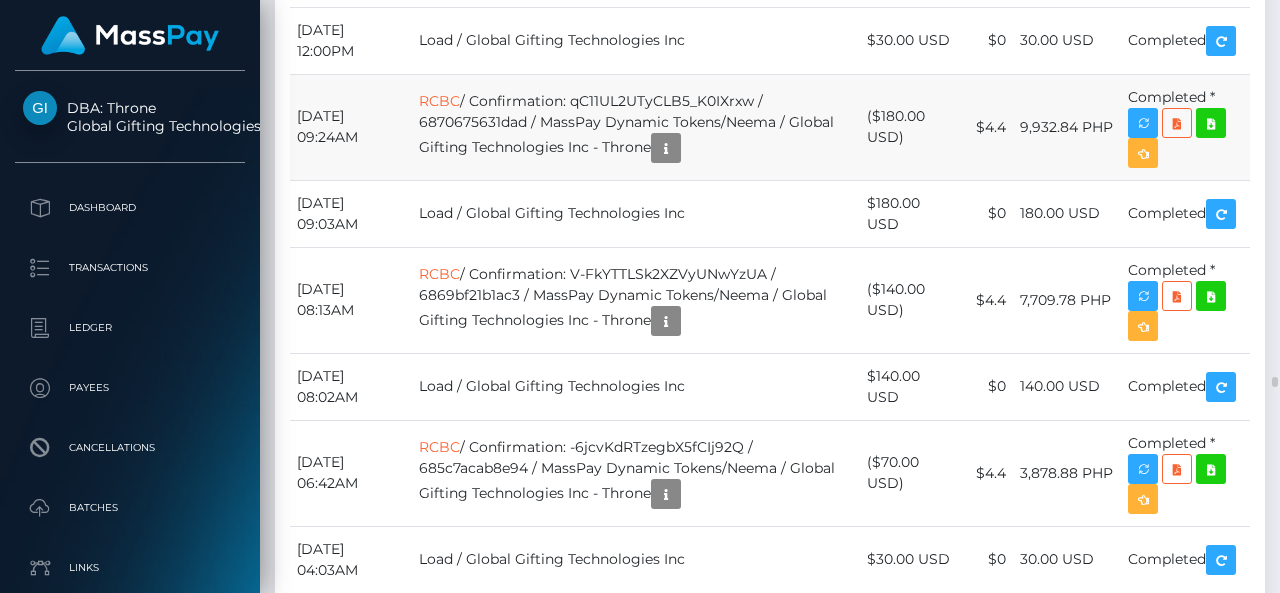click on "RCBC  / Confirmation: qC11UL2UTyCLB5_K0IXrxw / 6870675631dad  / MassPay Dynamic Tokens/Neema / Global Gifting Technologies Inc - Throne" at bounding box center (636, 127) 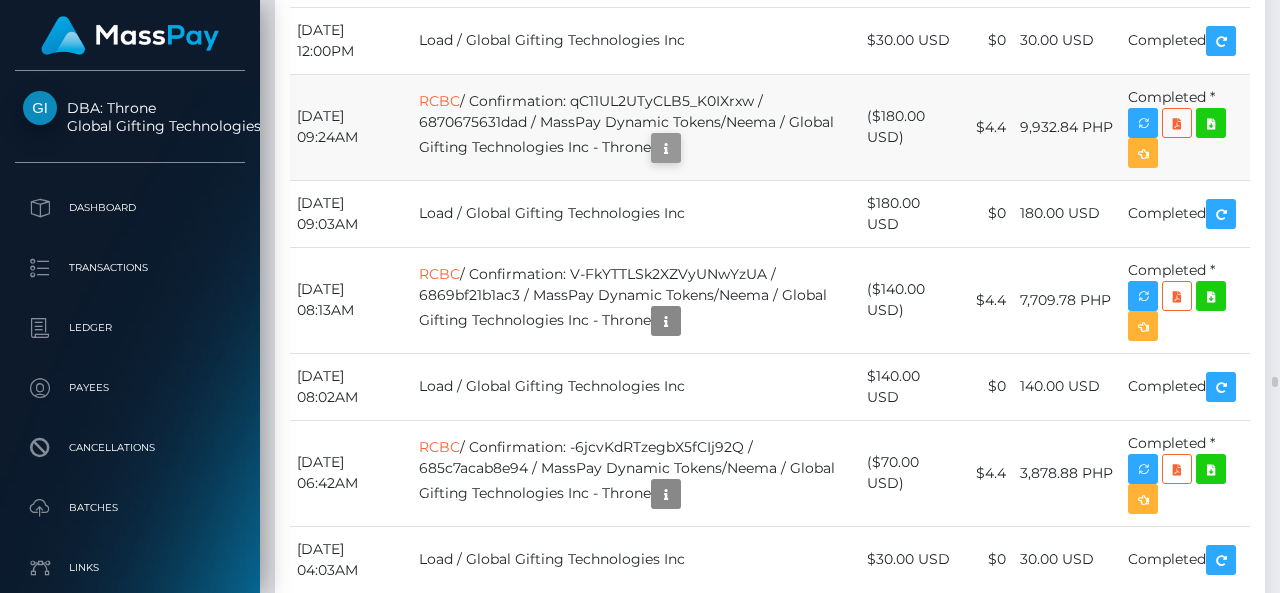 click on "Additional Info" at bounding box center [734, 324] 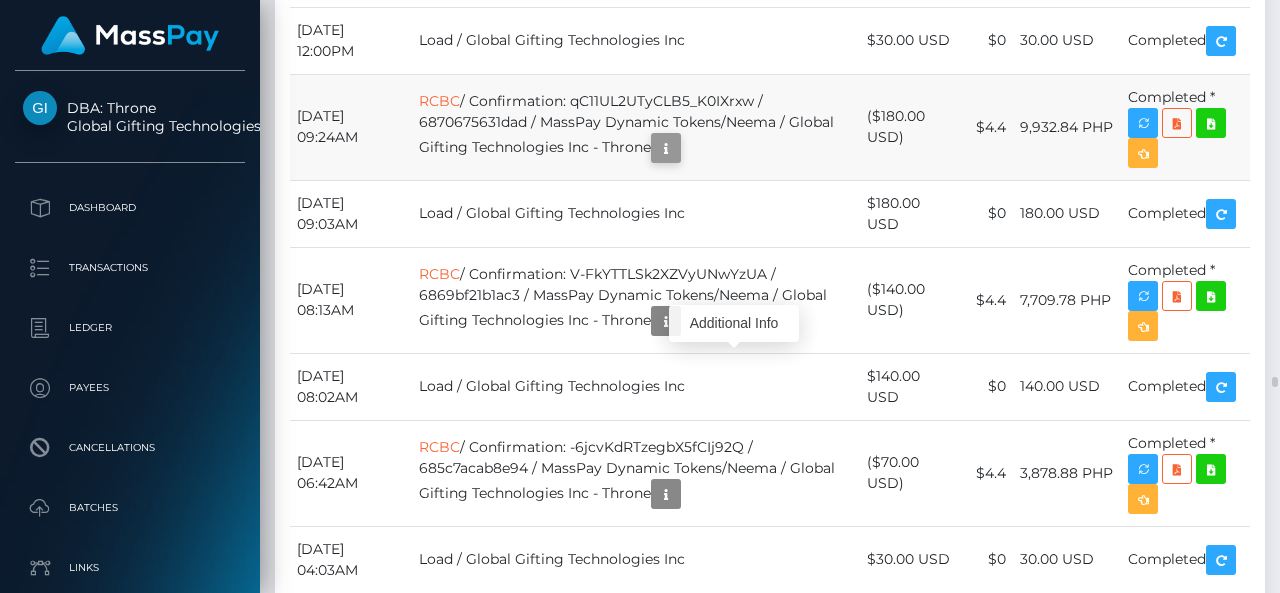 click at bounding box center (666, 148) 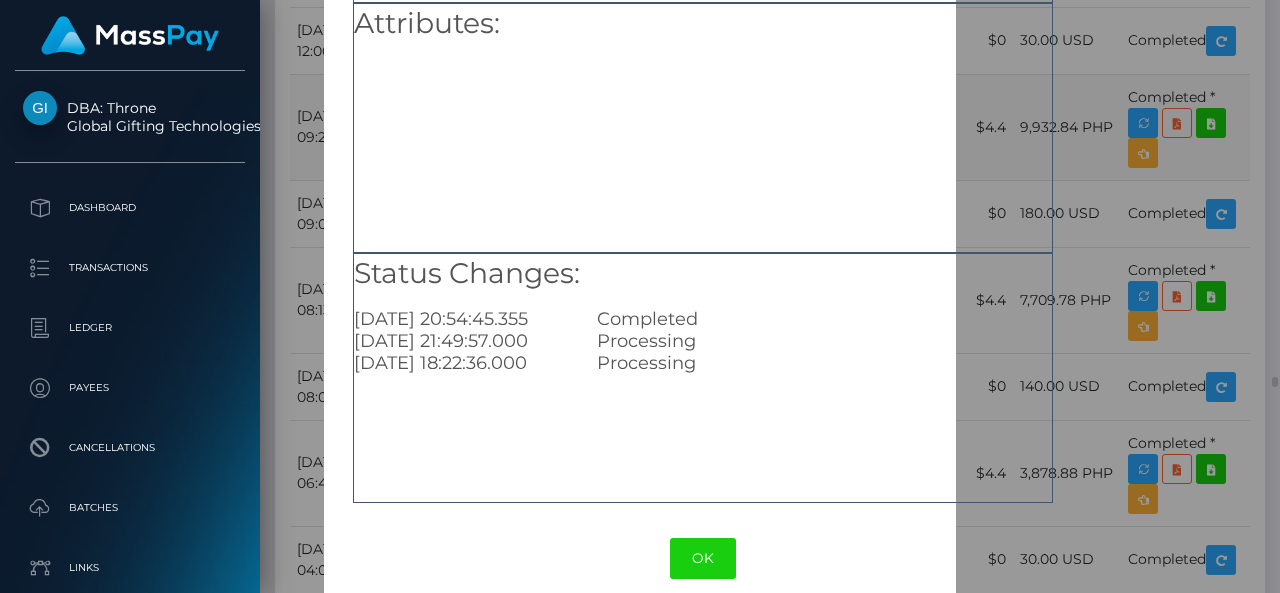 scroll, scrollTop: 358, scrollLeft: 0, axis: vertical 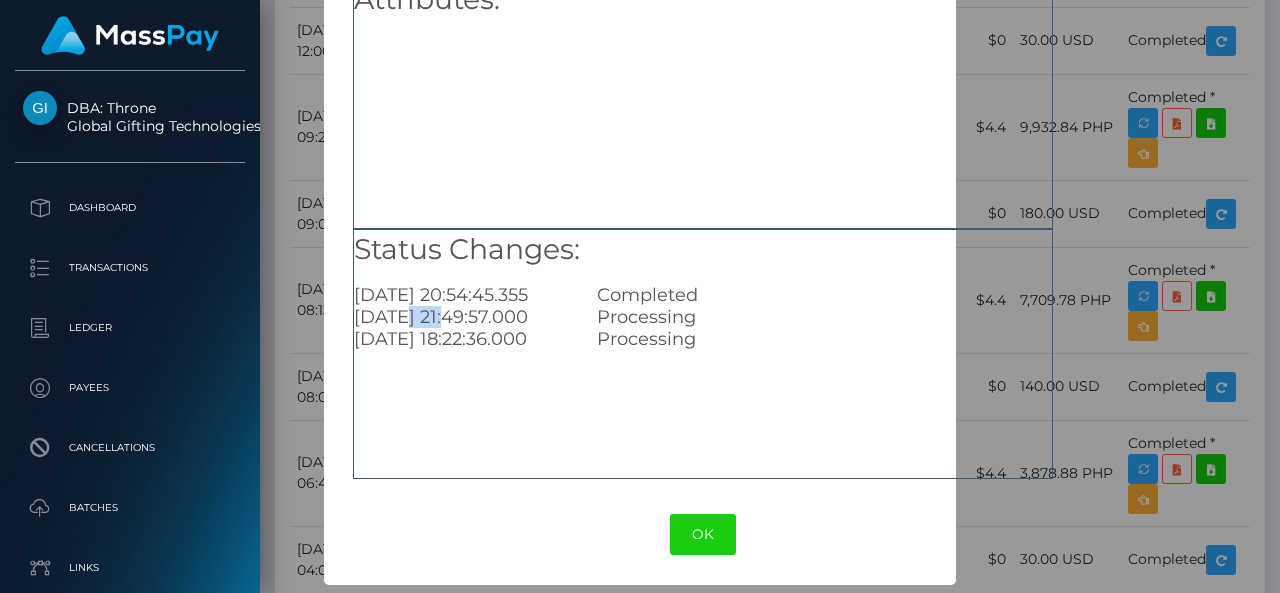 drag, startPoint x: 442, startPoint y: 317, endPoint x: 393, endPoint y: 319, distance: 49.0408 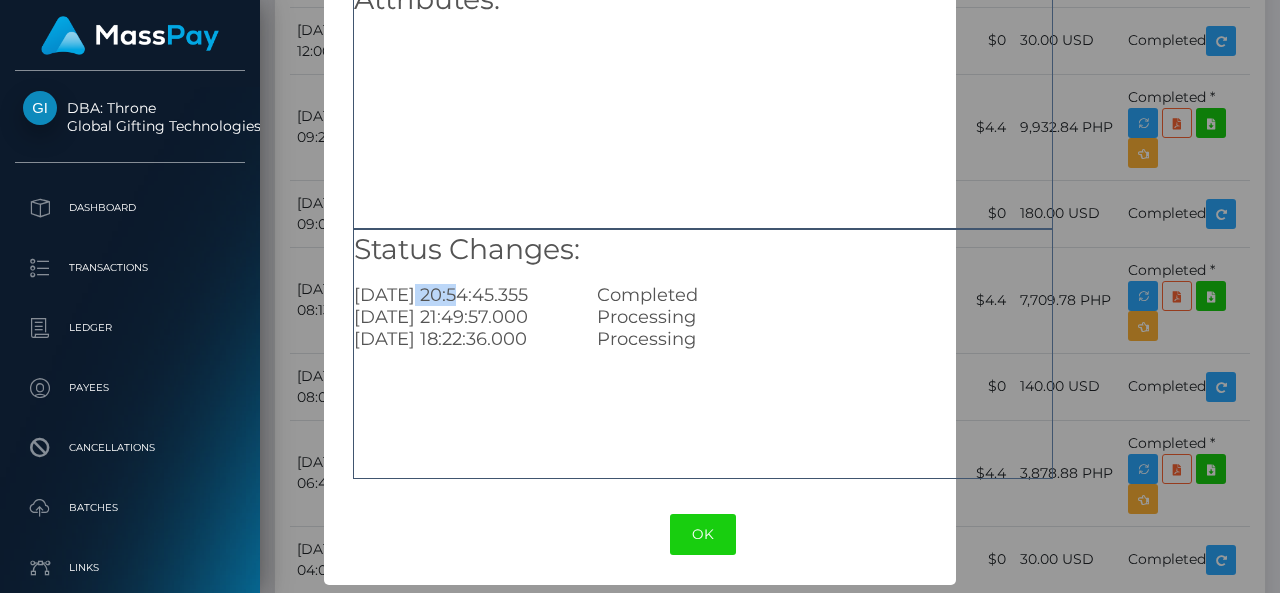 drag, startPoint x: 412, startPoint y: 293, endPoint x: 529, endPoint y: 287, distance: 117.15375 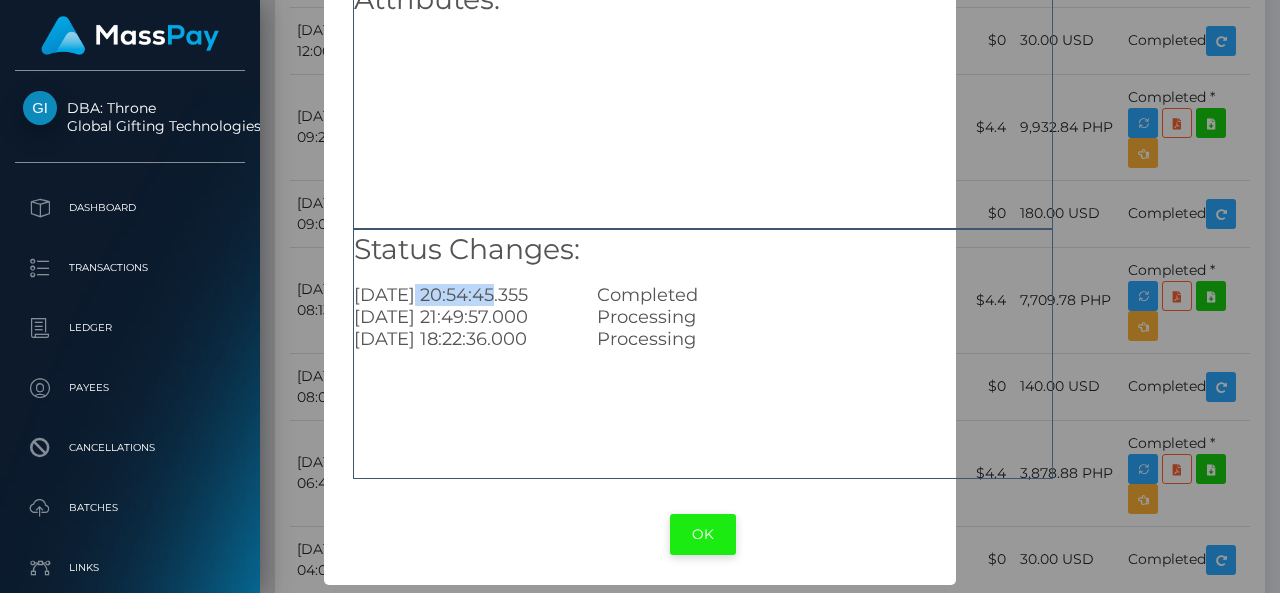 click on "OK" at bounding box center (703, 534) 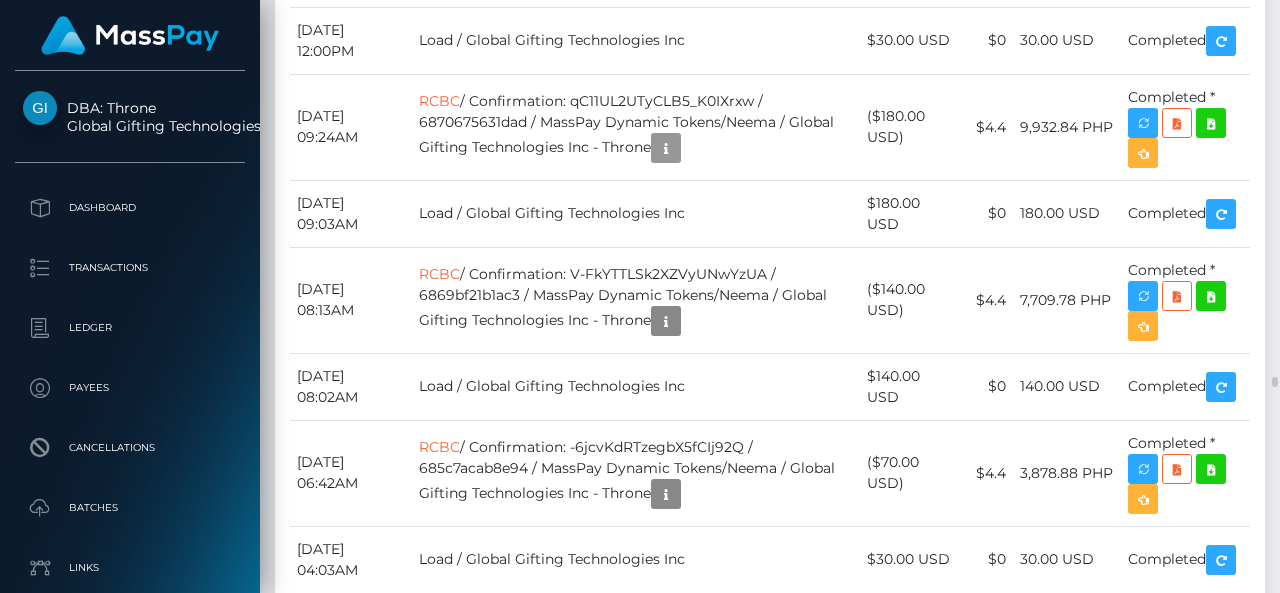 scroll, scrollTop: 240, scrollLeft: 300, axis: both 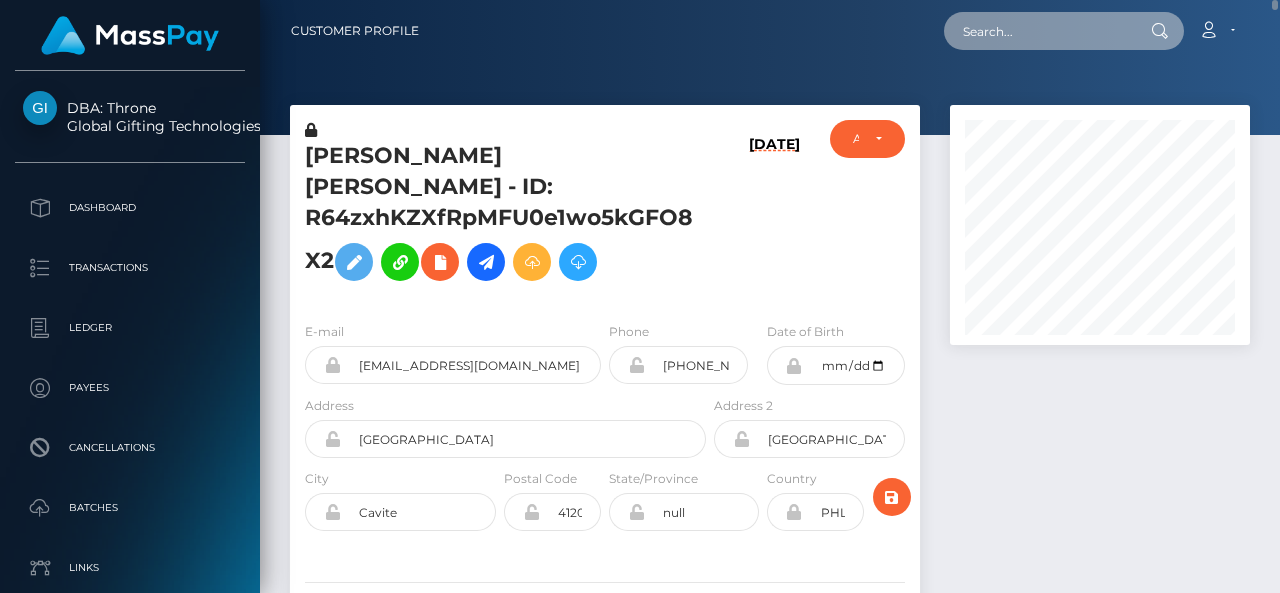 click at bounding box center (1038, 31) 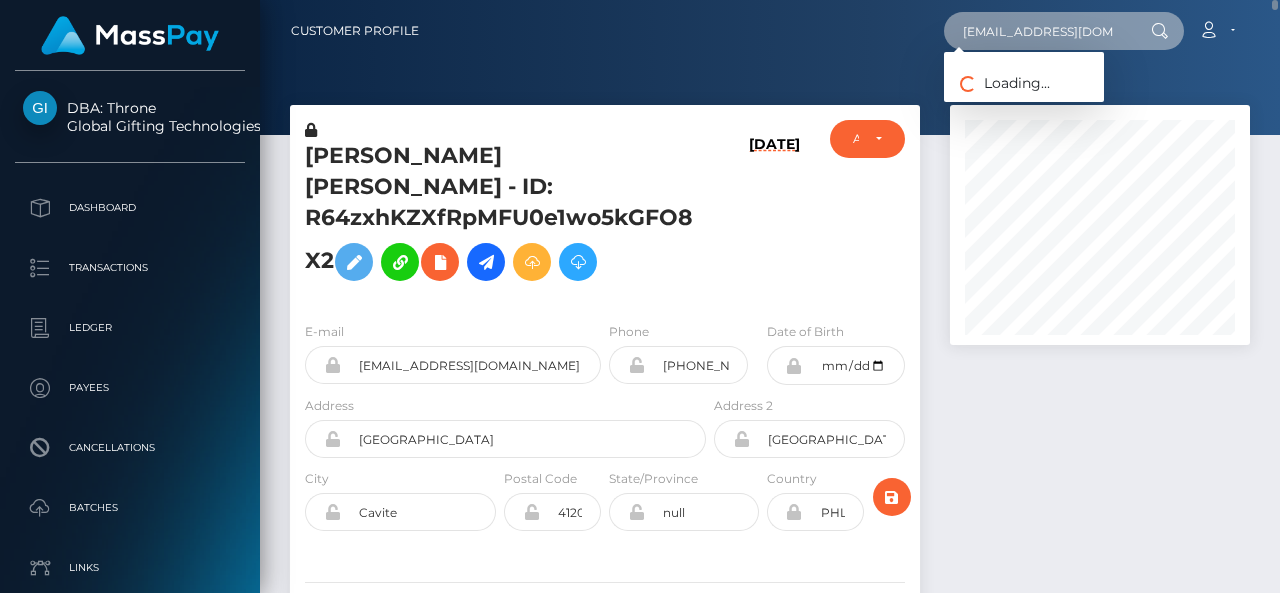 type on "lovely2468@proton.me" 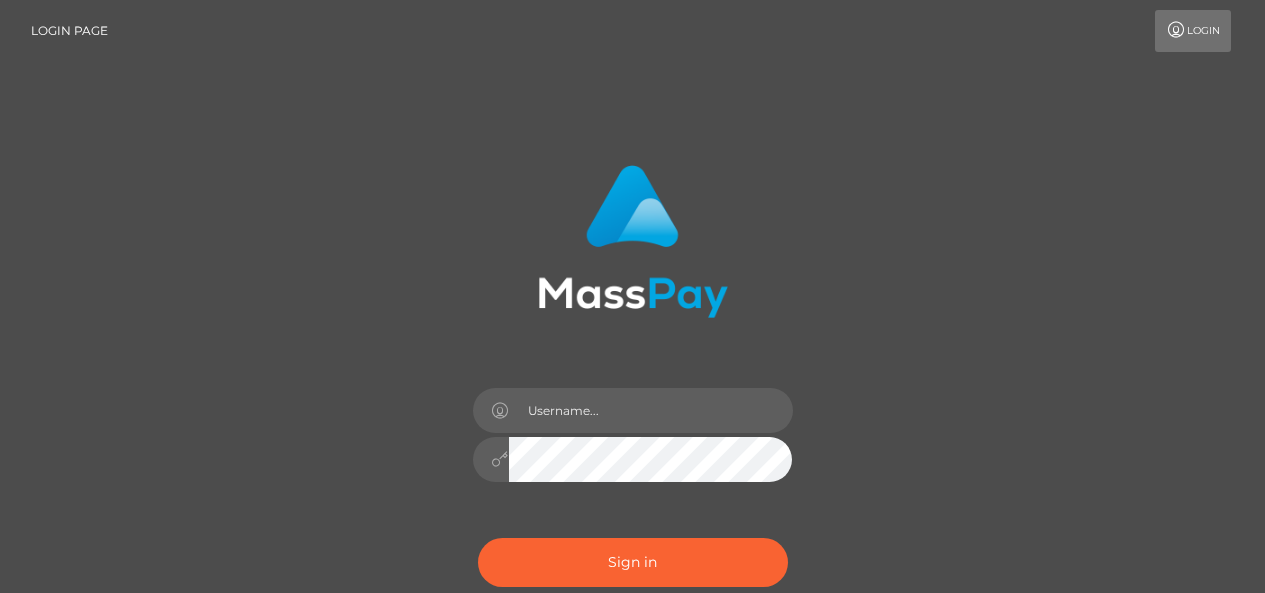 scroll, scrollTop: 157, scrollLeft: 0, axis: vertical 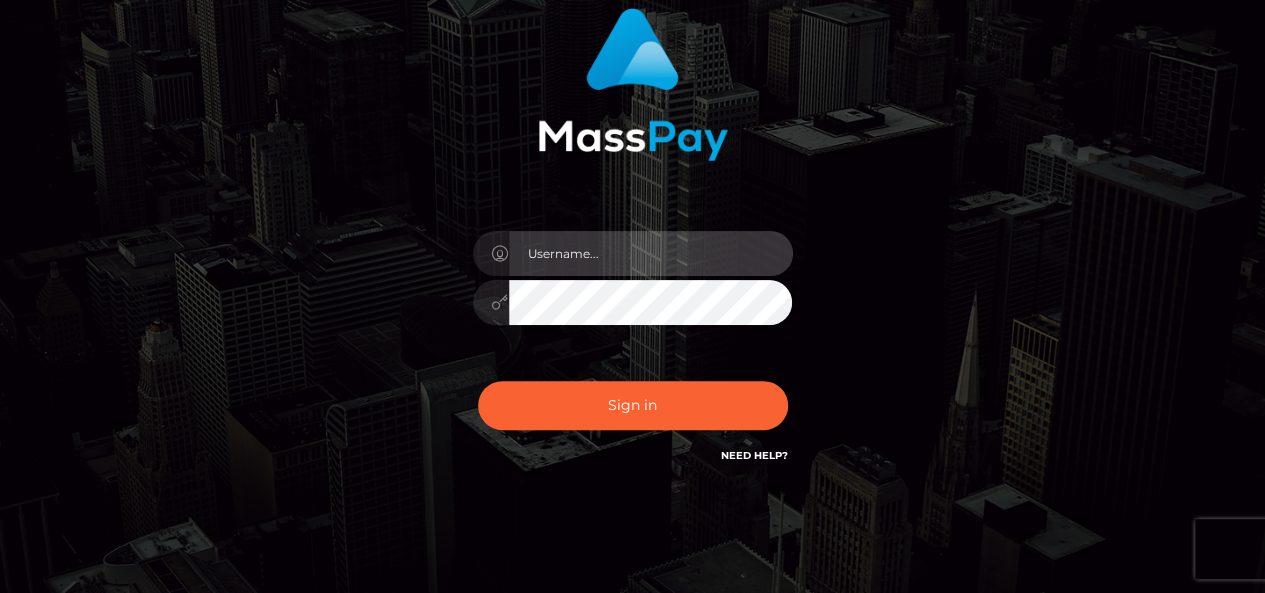 type on "pk.es" 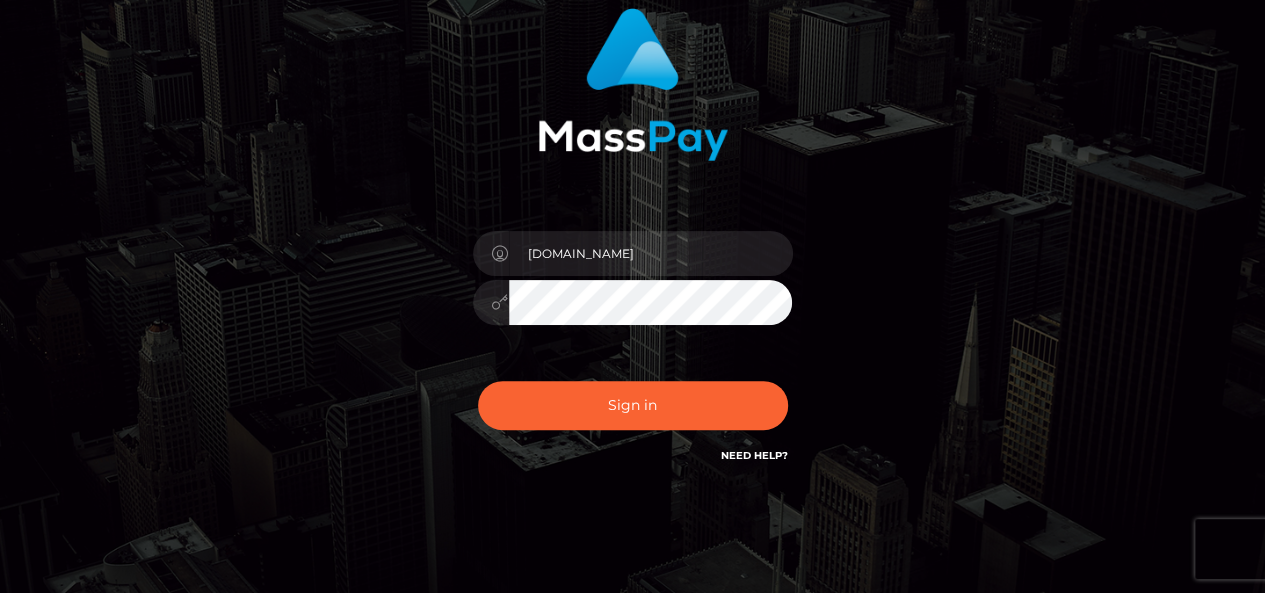 click on "Sign in
Need
Help?" at bounding box center (633, 413) 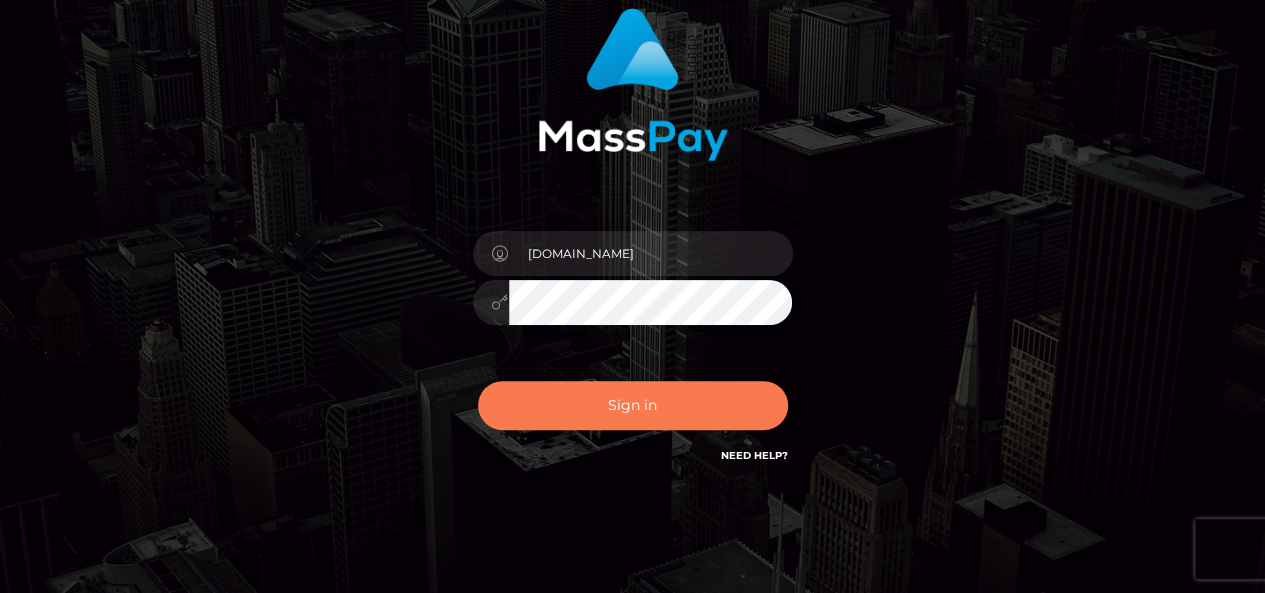 click on "Sign in" at bounding box center (633, 405) 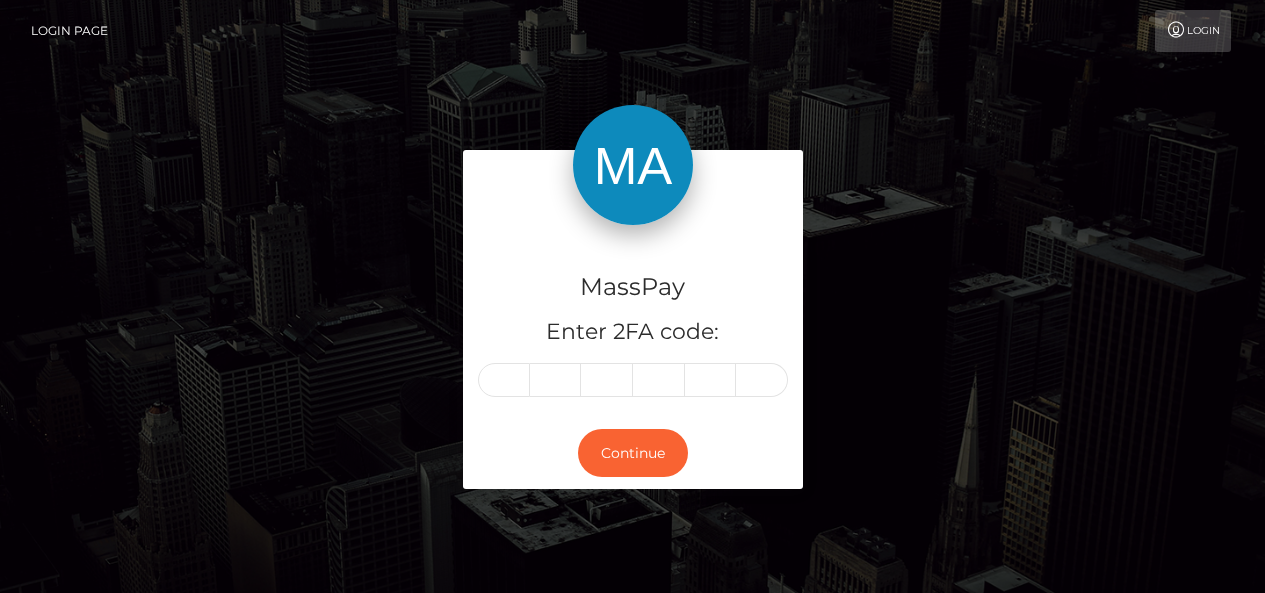 scroll, scrollTop: 0, scrollLeft: 0, axis: both 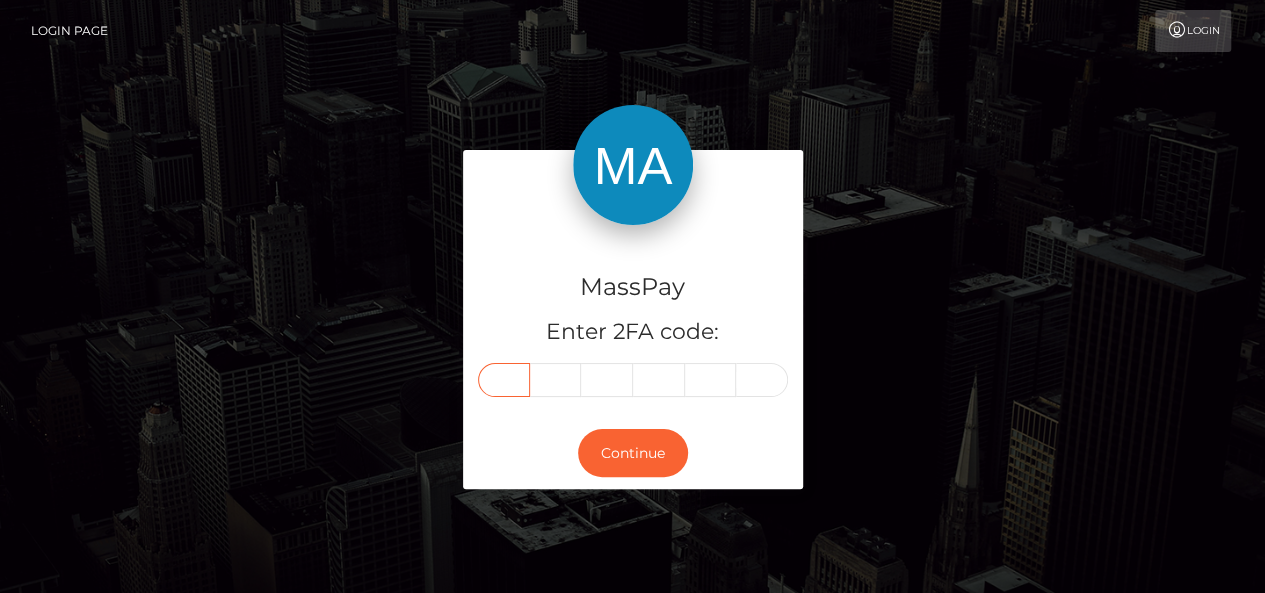 click at bounding box center (504, 380) 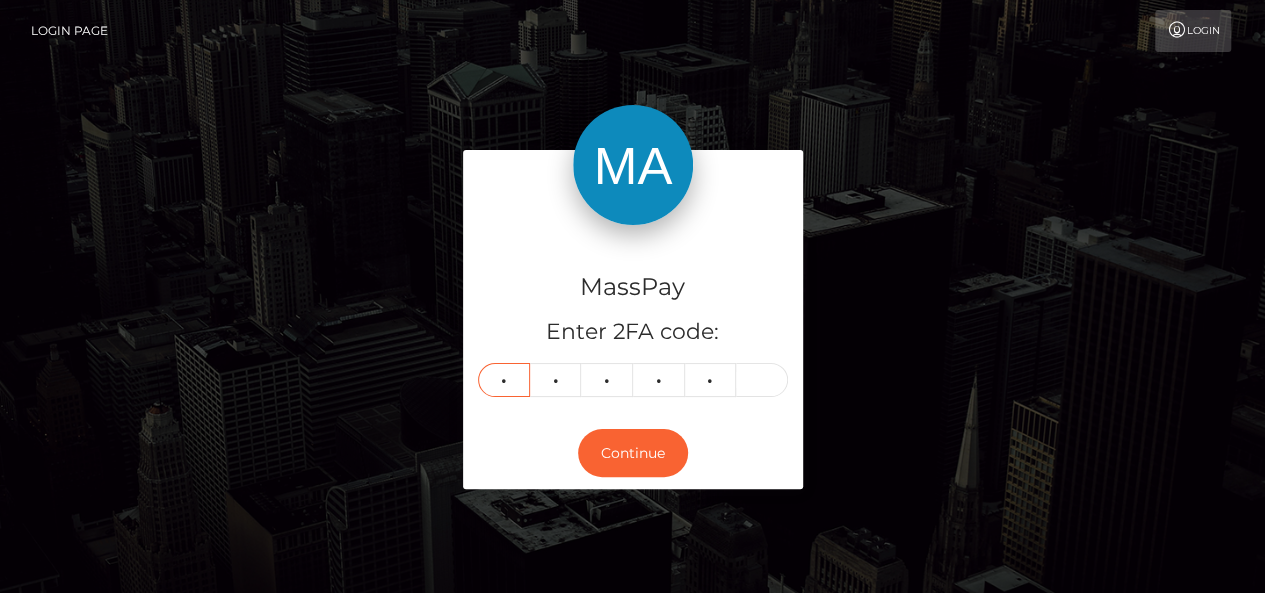 type on "1" 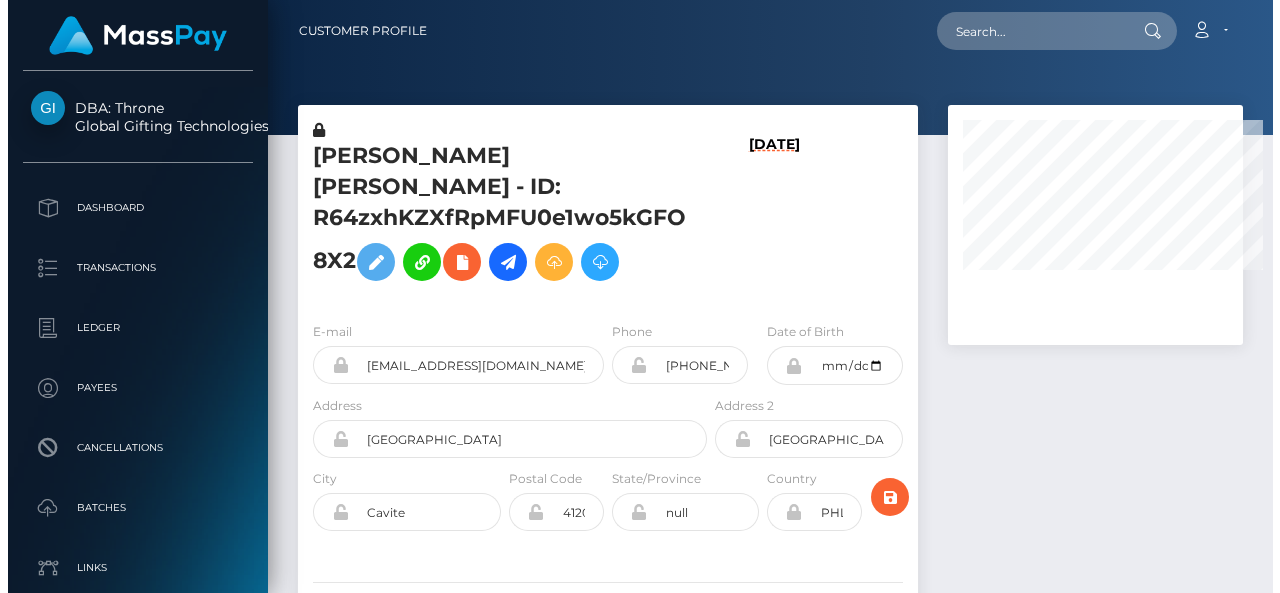 scroll, scrollTop: 0, scrollLeft: 0, axis: both 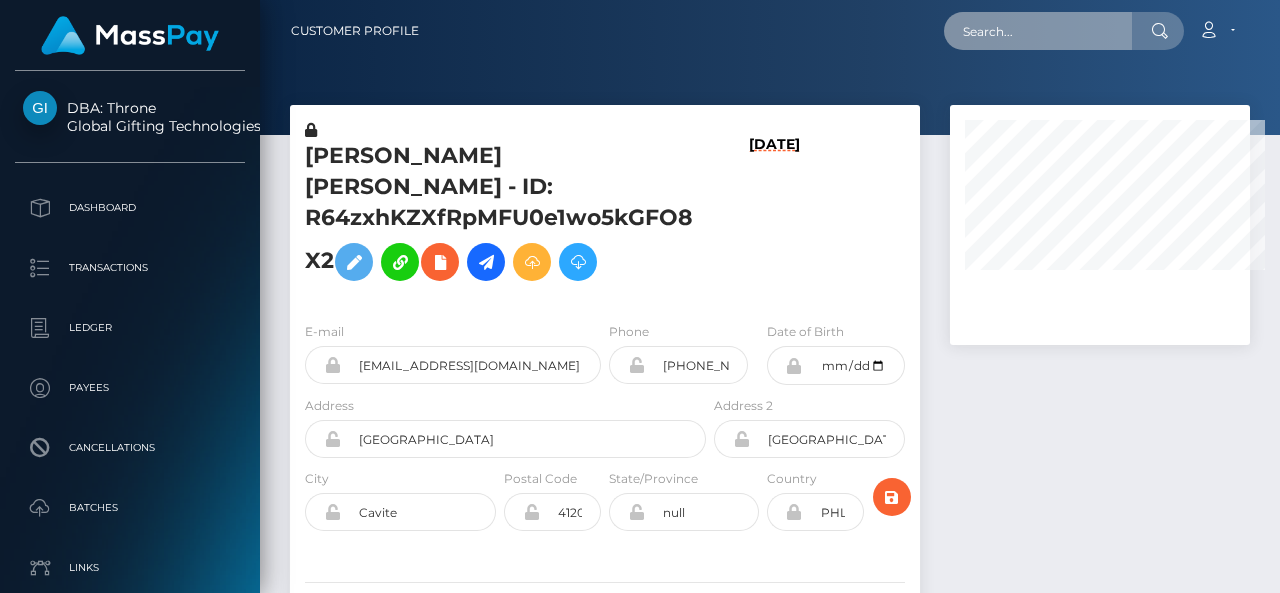 click at bounding box center [1038, 31] 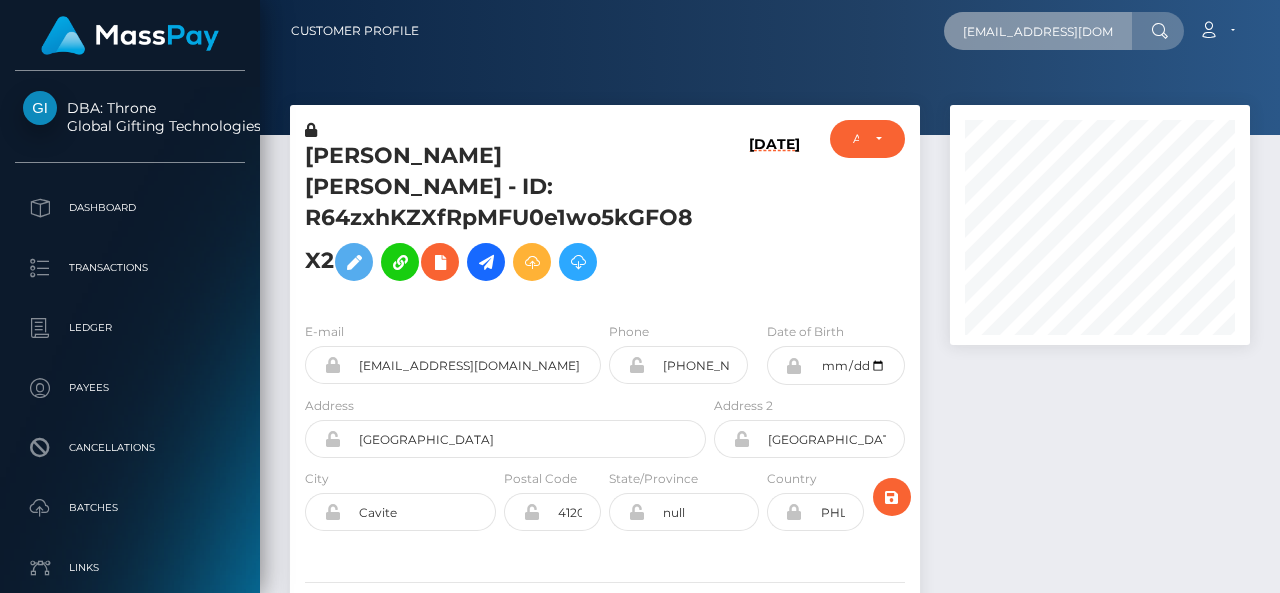 scroll, scrollTop: 999760, scrollLeft: 999700, axis: both 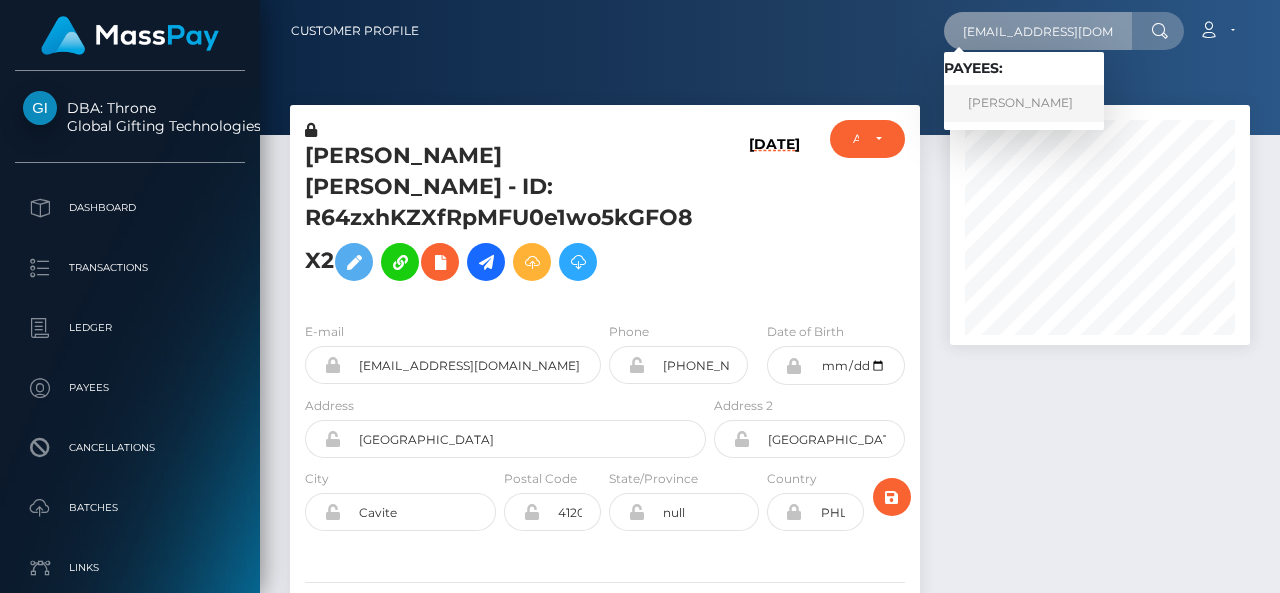 type on "lovely2468@proton.me" 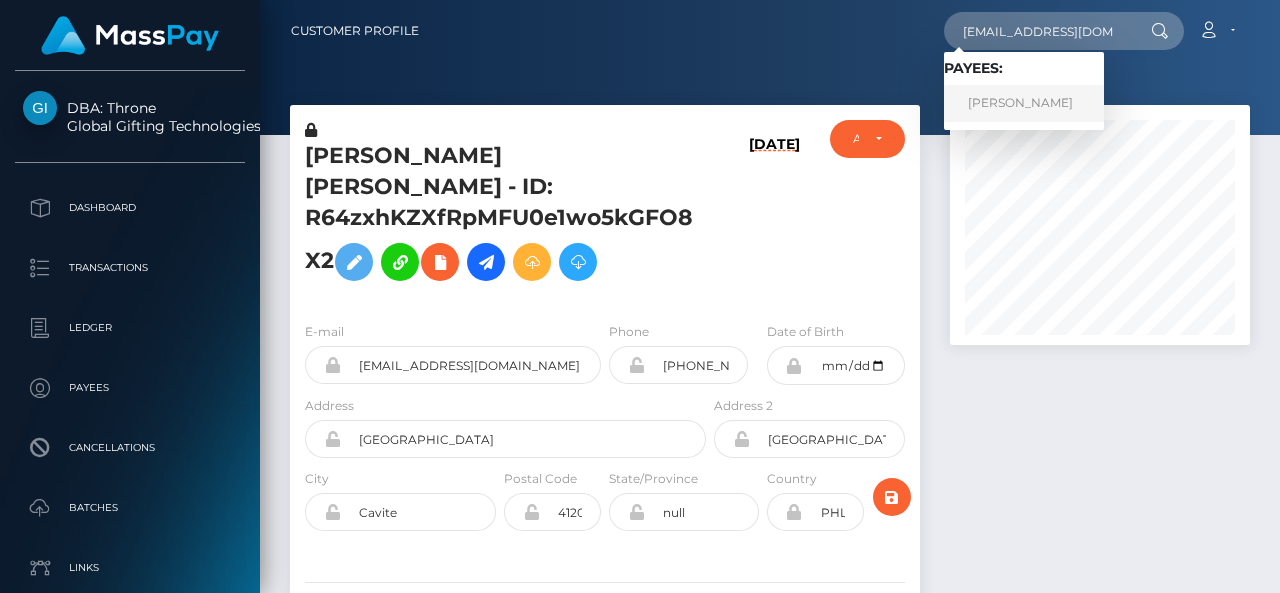 click on "Lisa  Quattrone" at bounding box center [1024, 103] 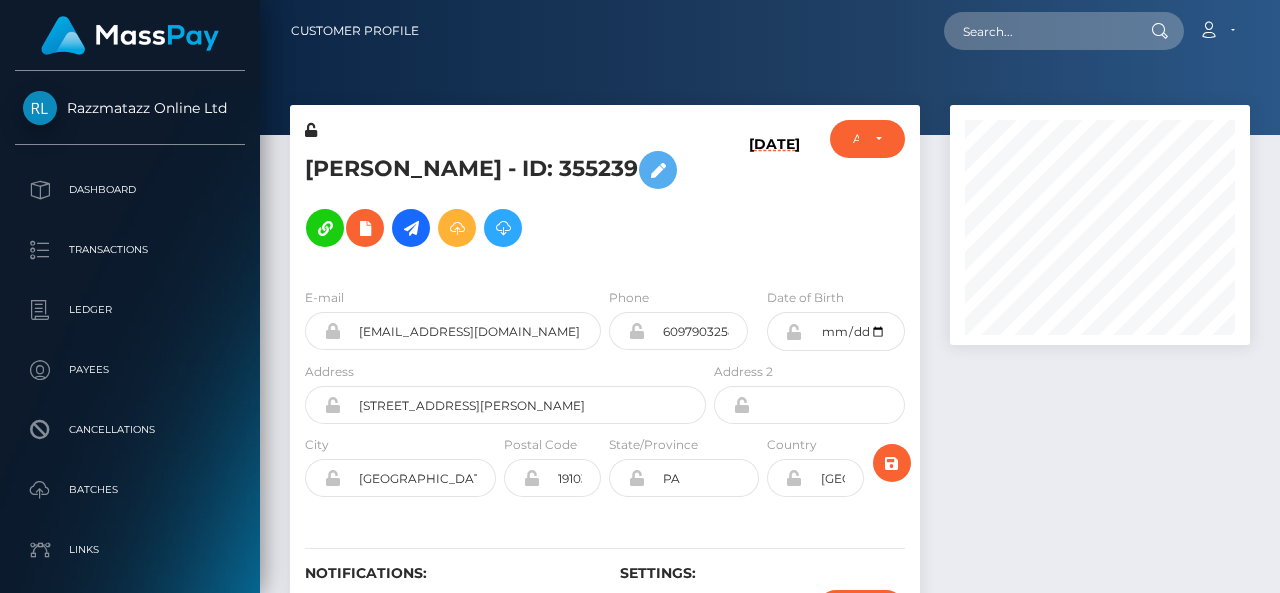 scroll, scrollTop: 0, scrollLeft: 0, axis: both 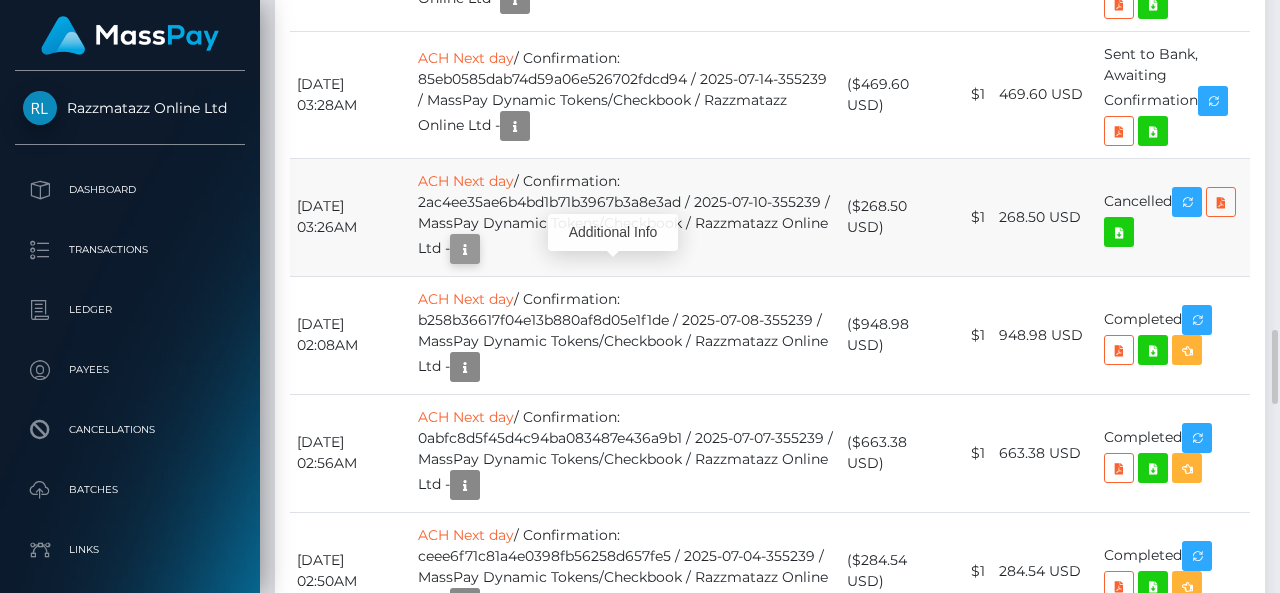 click at bounding box center (465, 249) 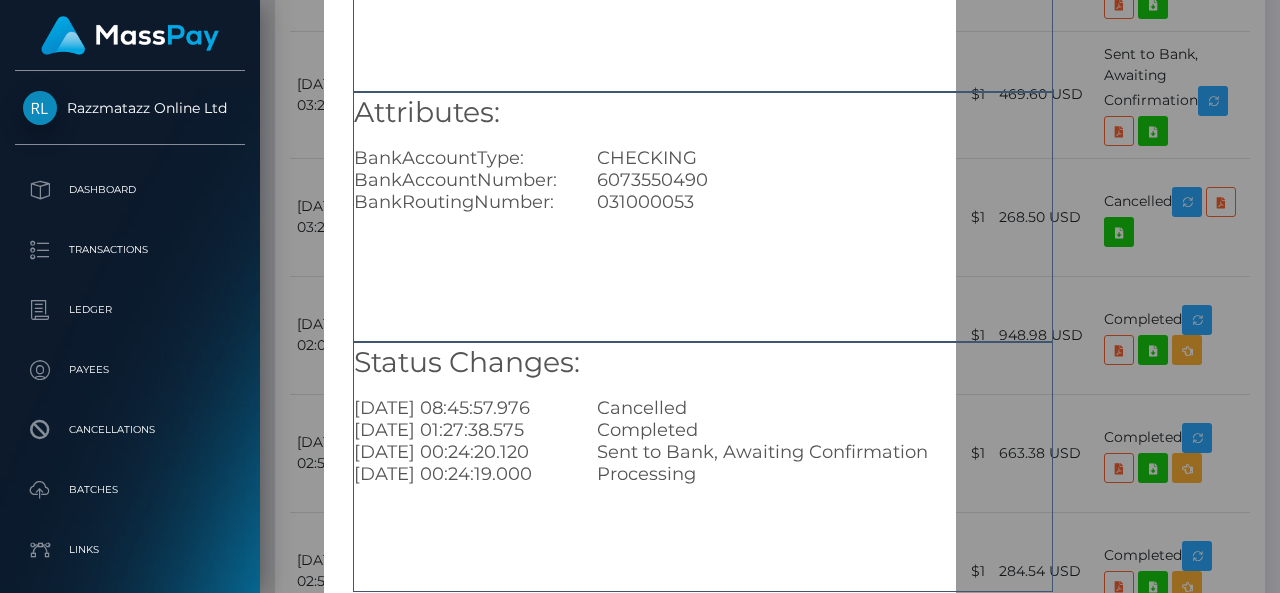 scroll, scrollTop: 250, scrollLeft: 0, axis: vertical 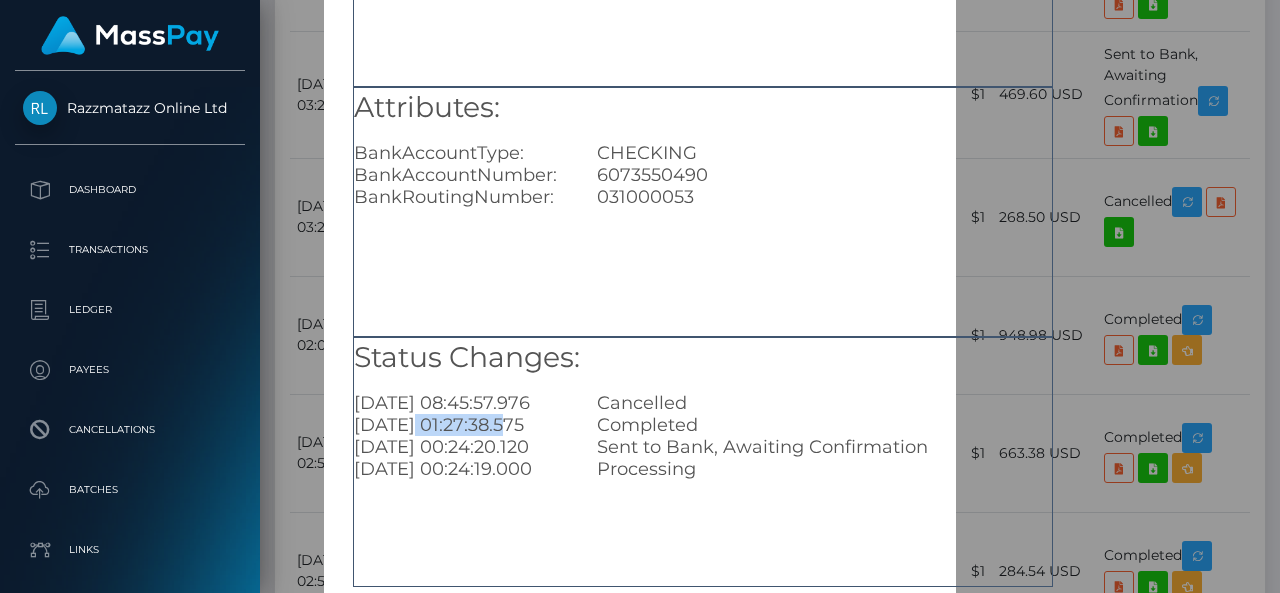 drag, startPoint x: 412, startPoint y: 416, endPoint x: 509, endPoint y: 418, distance: 97.020615 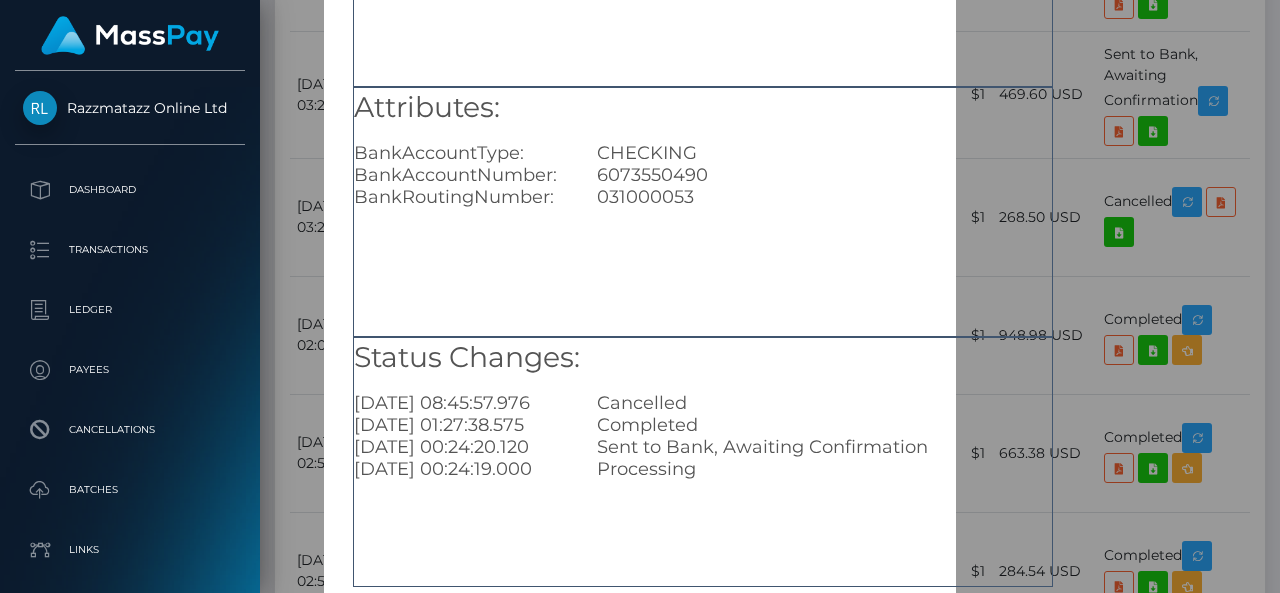 click on "Attributes: BankAccountType: CHECKING BankAccountNumber: 6073550490 BankRoutingNumber: 031000053" at bounding box center (703, 212) 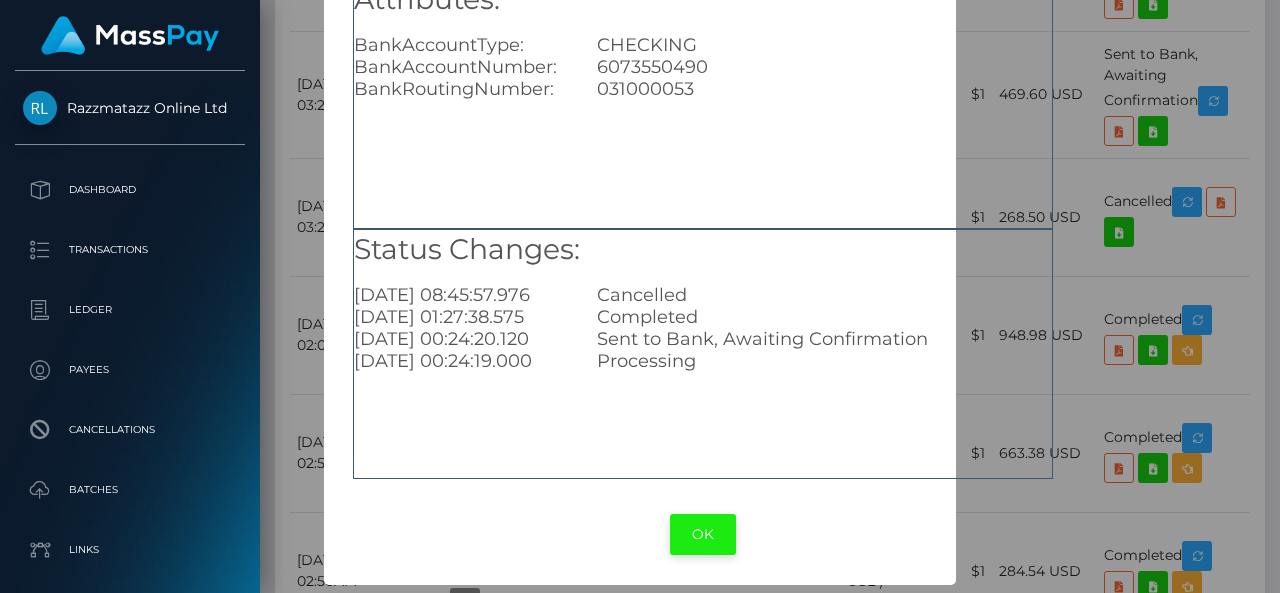 click on "OK" at bounding box center (703, 534) 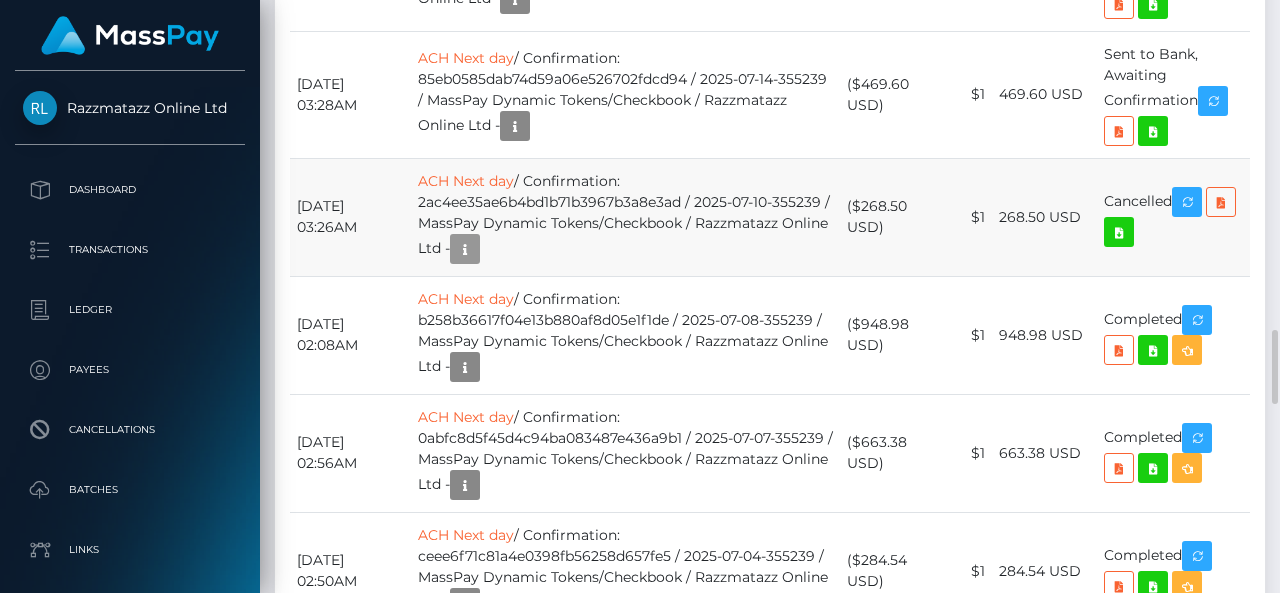 scroll, scrollTop: 240, scrollLeft: 300, axis: both 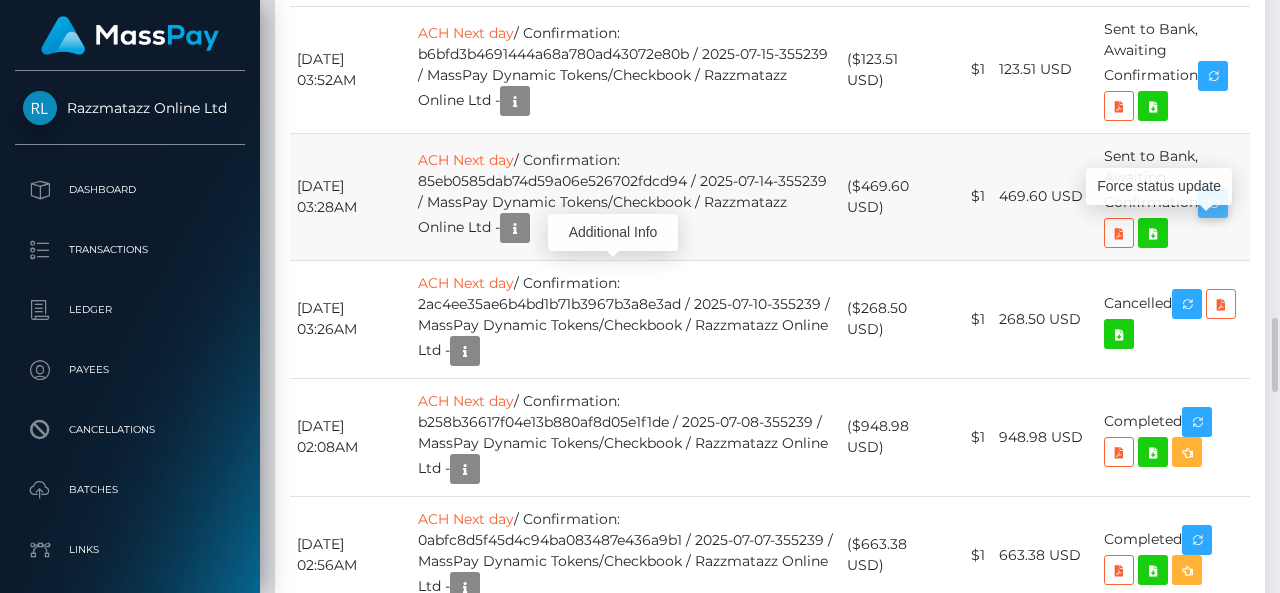 click at bounding box center (1213, 203) 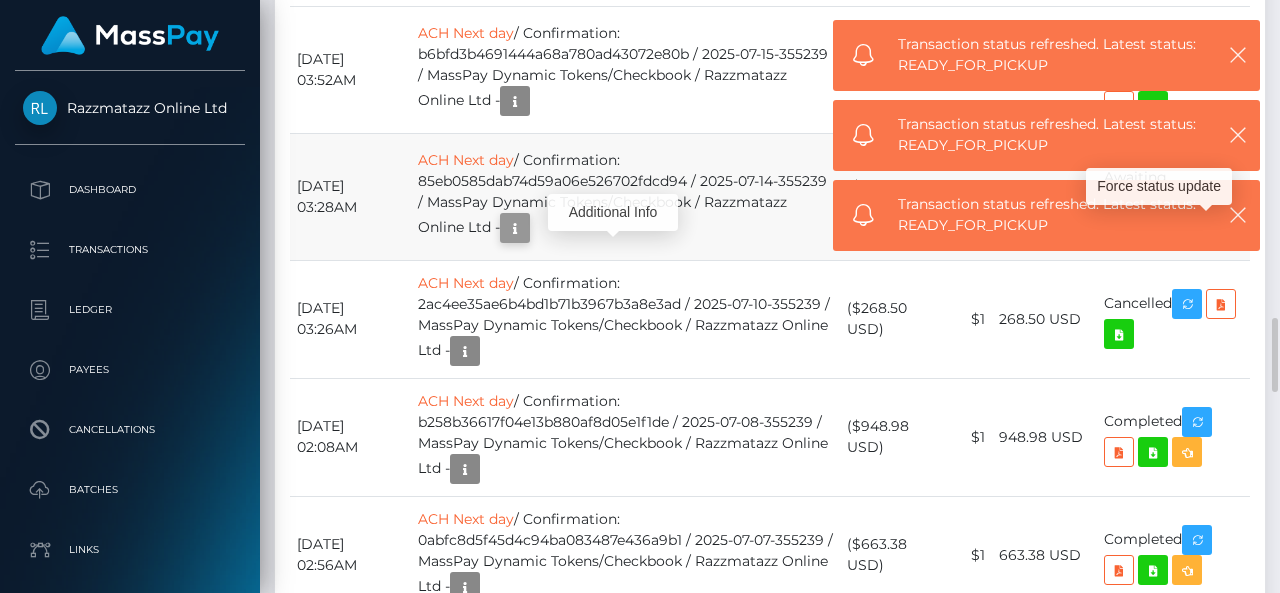 scroll, scrollTop: 240, scrollLeft: 300, axis: both 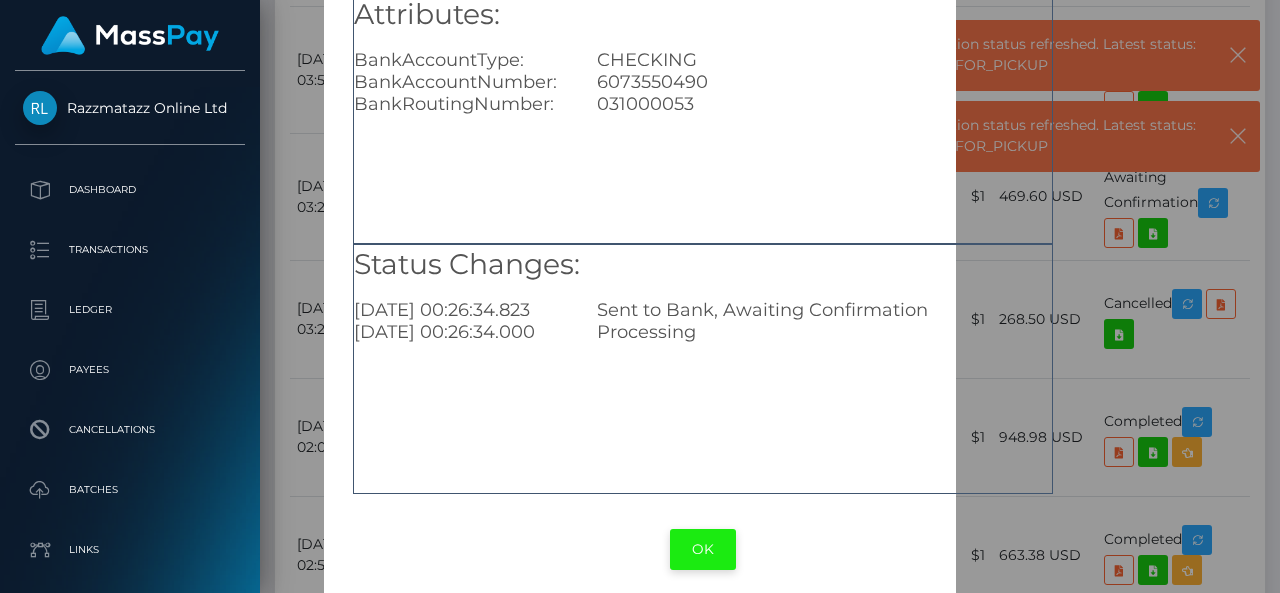 click on "OK" at bounding box center (703, 549) 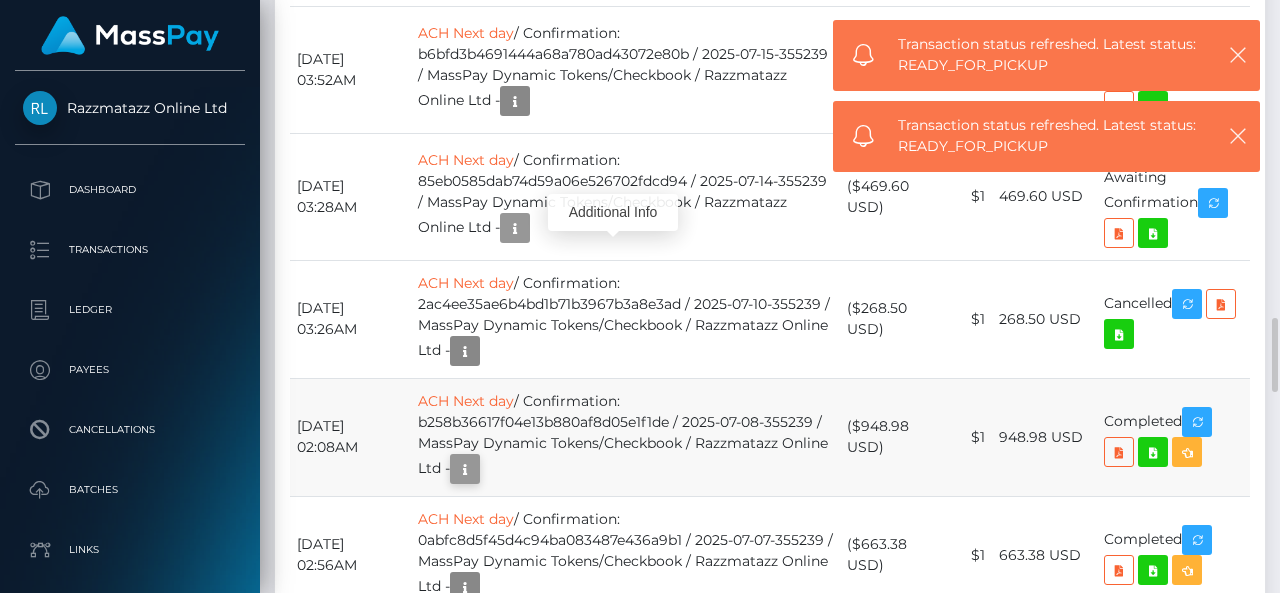 scroll, scrollTop: 240, scrollLeft: 300, axis: both 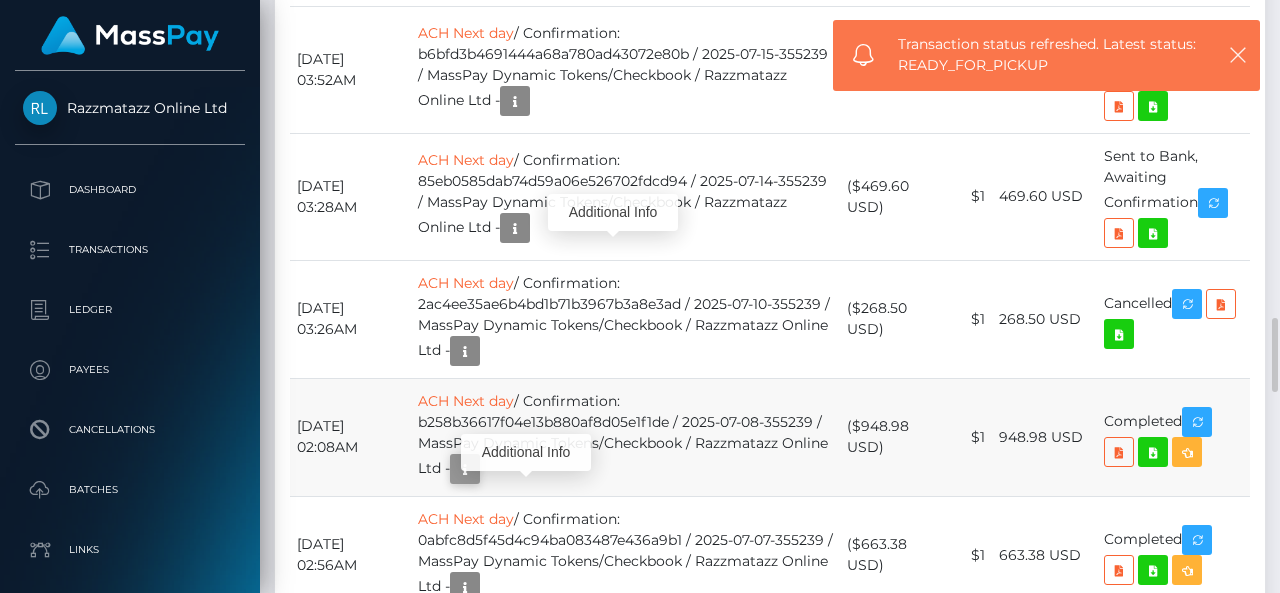 click at bounding box center [465, 469] 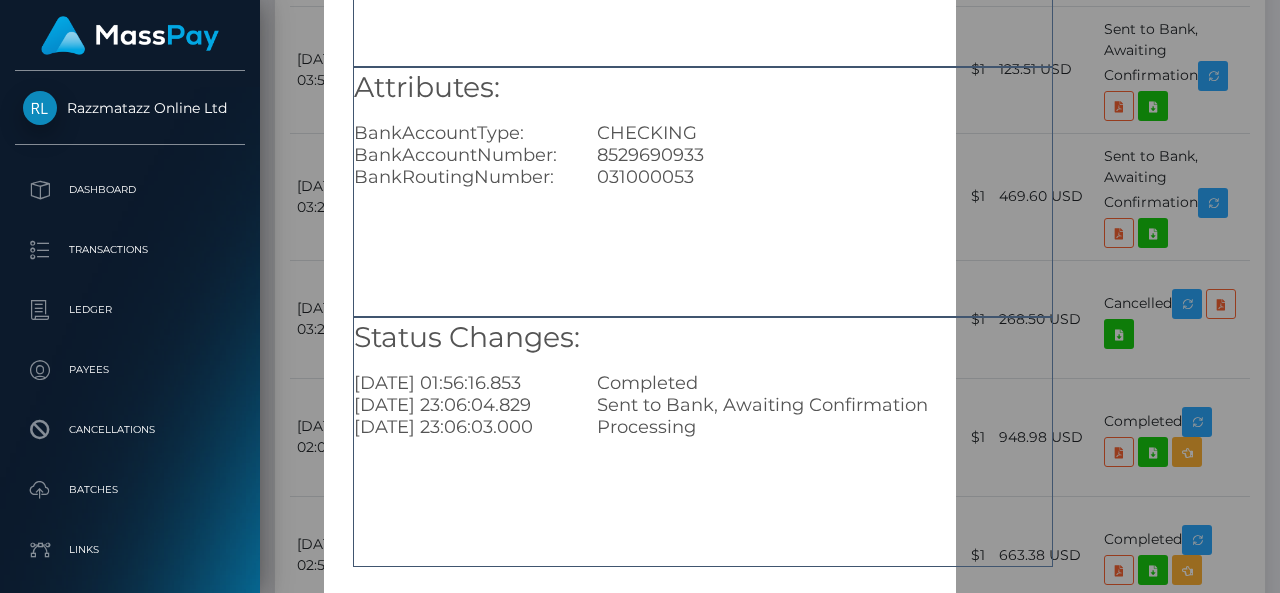 scroll, scrollTop: 271, scrollLeft: 0, axis: vertical 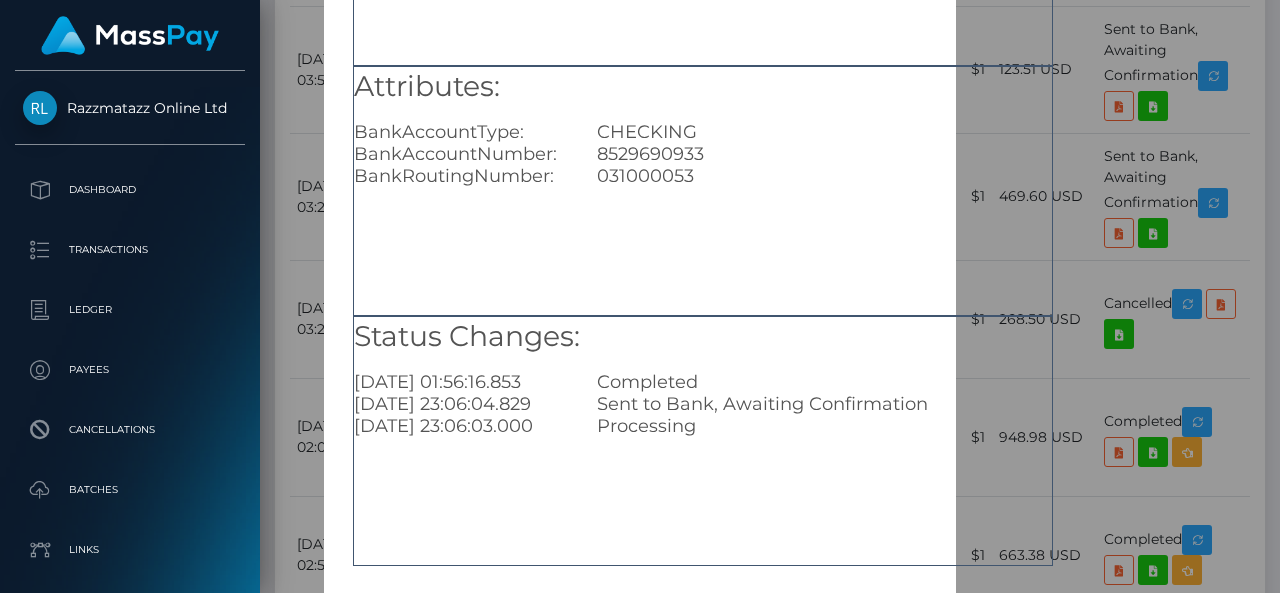 click on "8529690933" at bounding box center [824, 154] 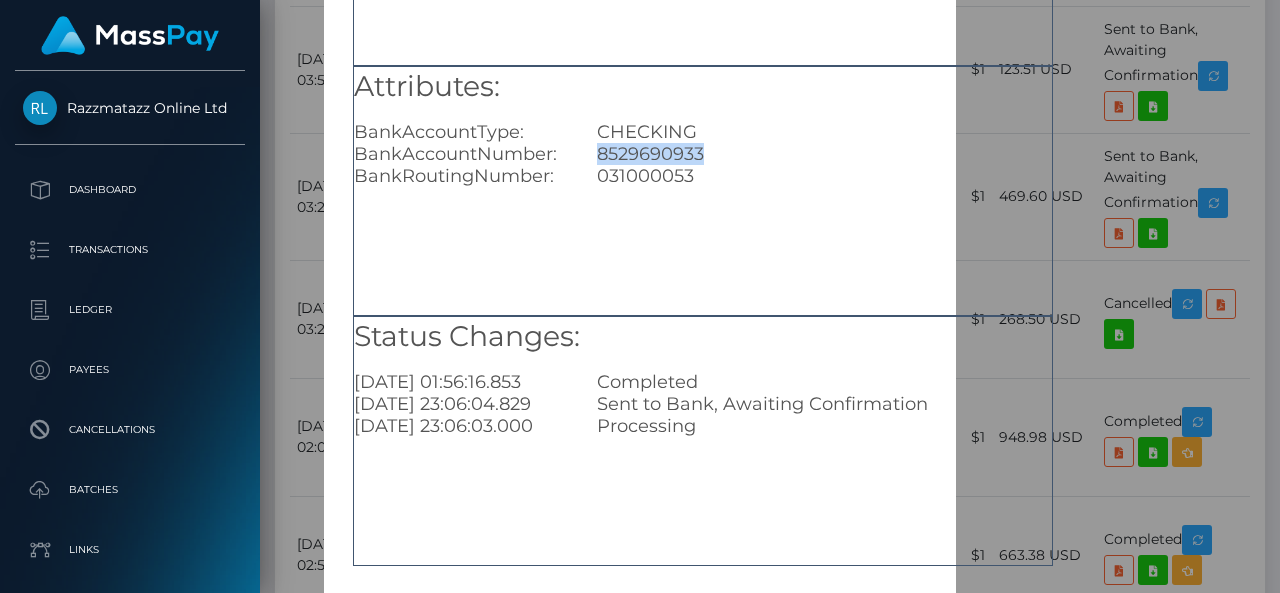 click on "8529690933" at bounding box center (824, 154) 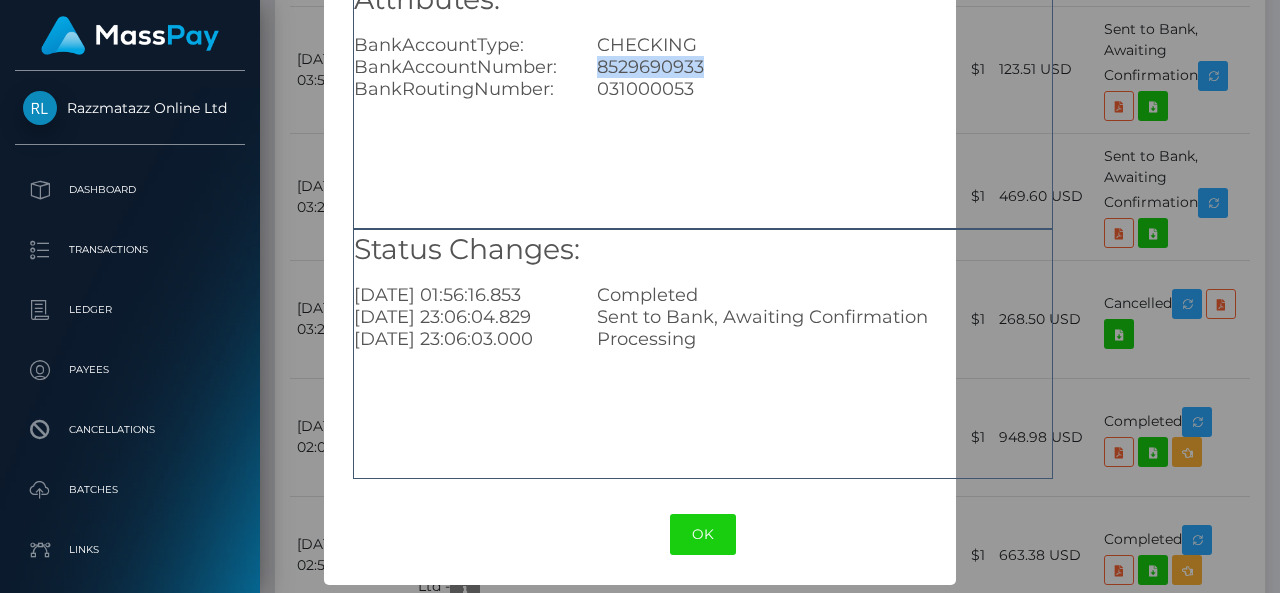 click on "8529690933" at bounding box center [824, 67] 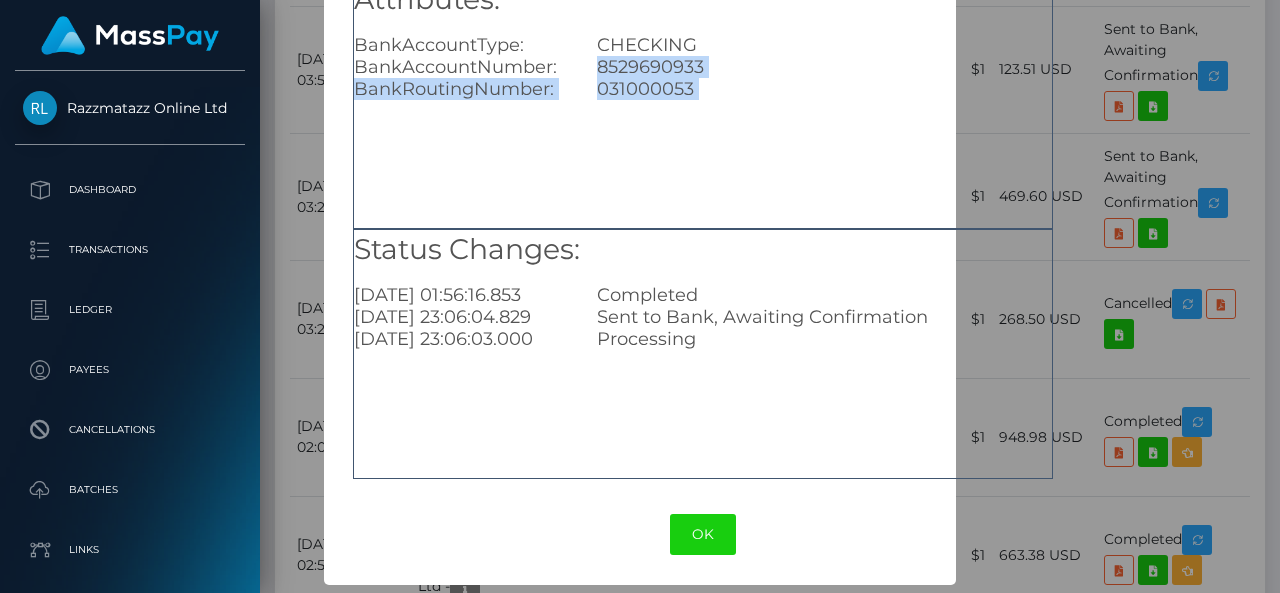 drag, startPoint x: 590, startPoint y: 65, endPoint x: 690, endPoint y: 89, distance: 102.83968 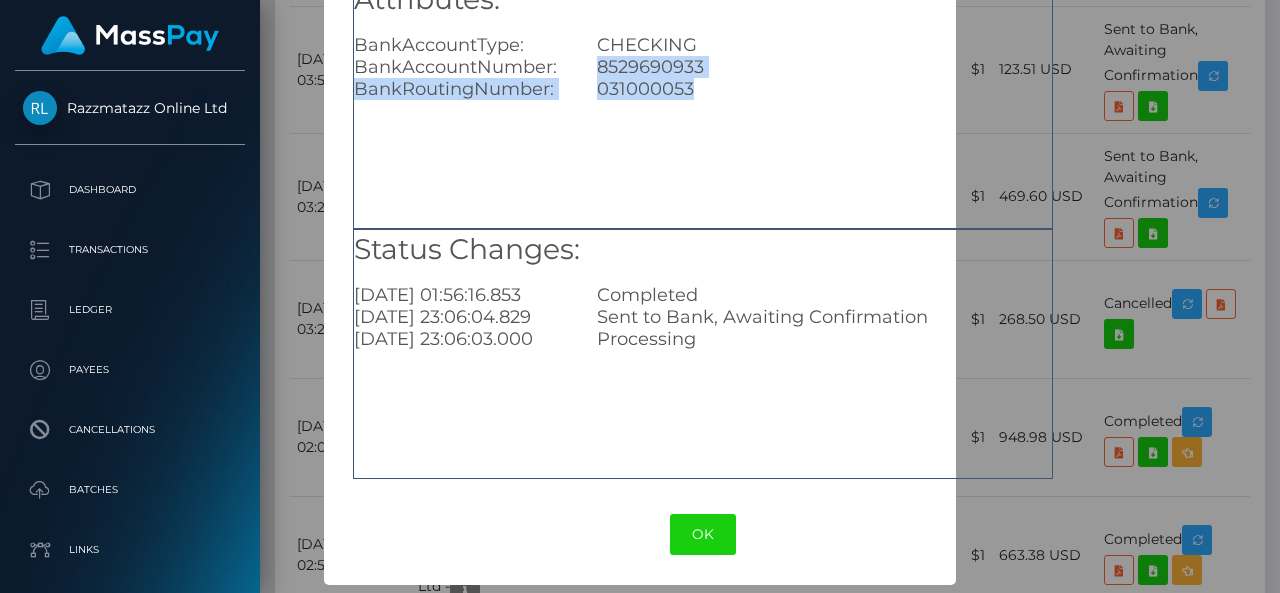 drag, startPoint x: 690, startPoint y: 89, endPoint x: 590, endPoint y: 69, distance: 101.98039 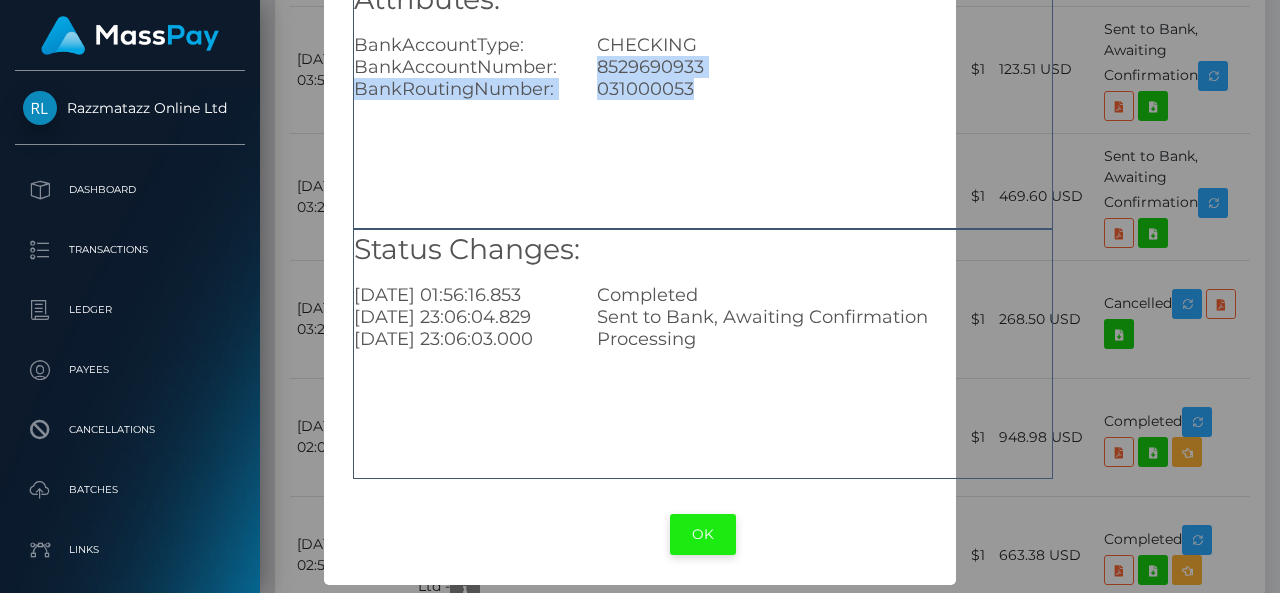 click on "OK" at bounding box center [703, 534] 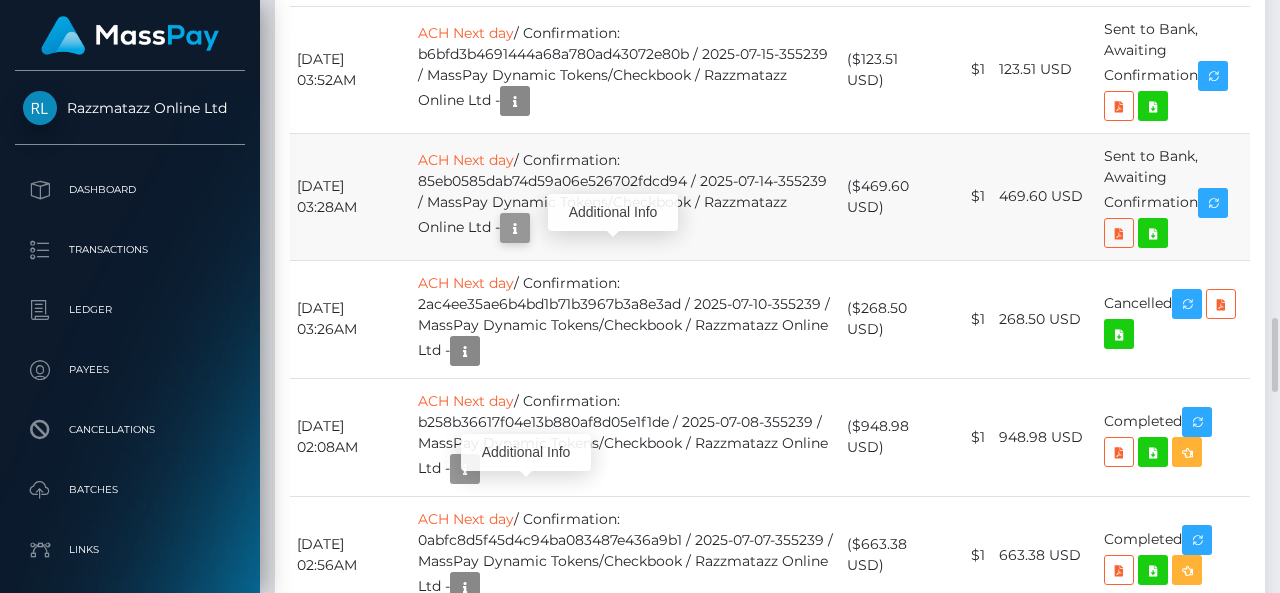 scroll, scrollTop: 240, scrollLeft: 300, axis: both 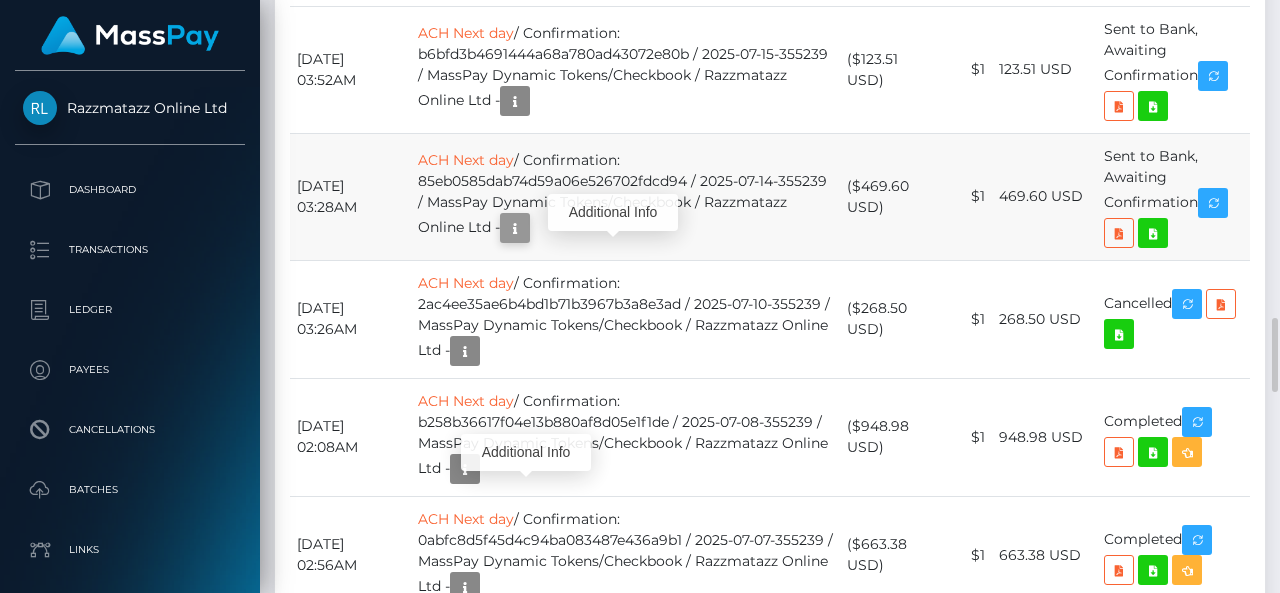 click at bounding box center (515, 228) 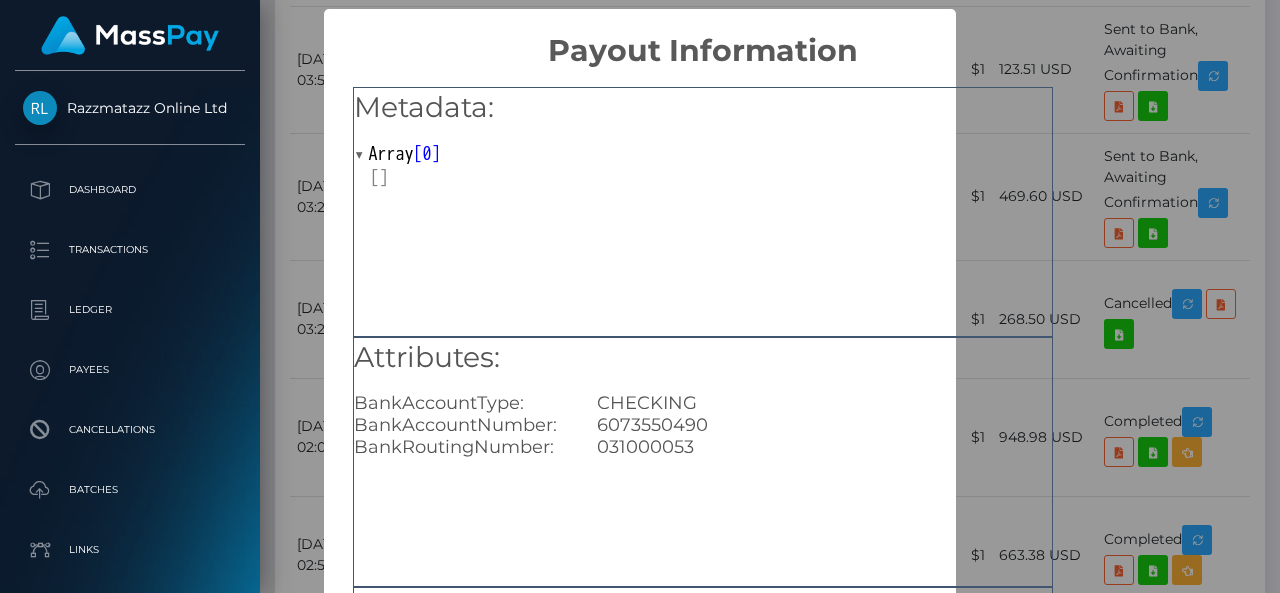 type 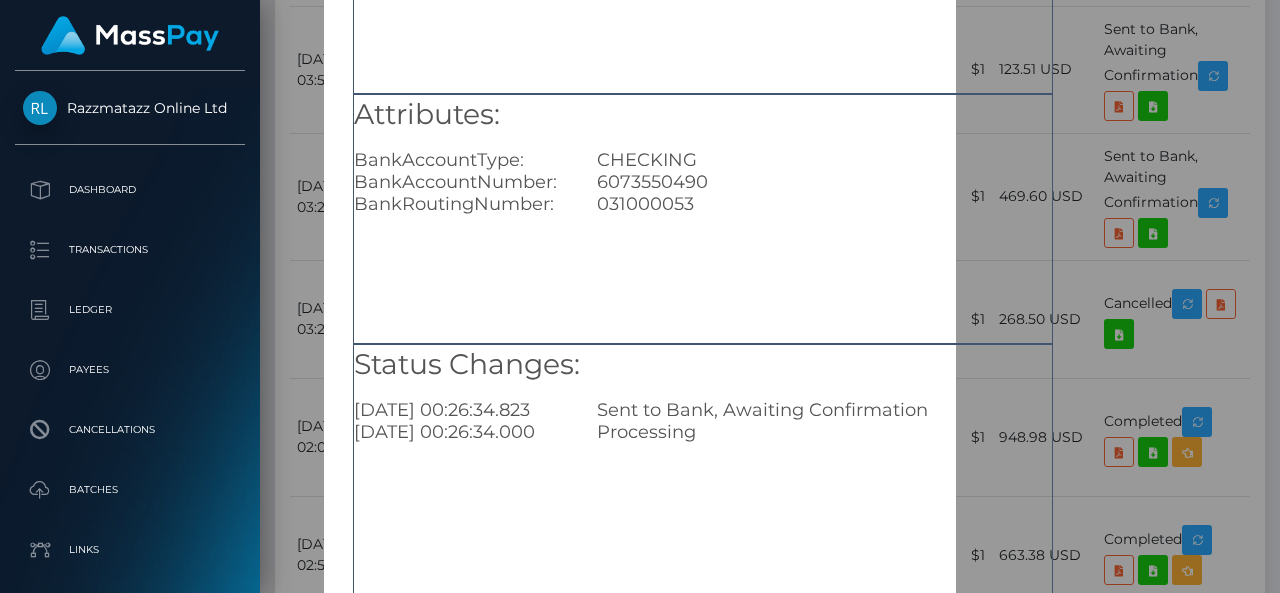 scroll, scrollTop: 358, scrollLeft: 0, axis: vertical 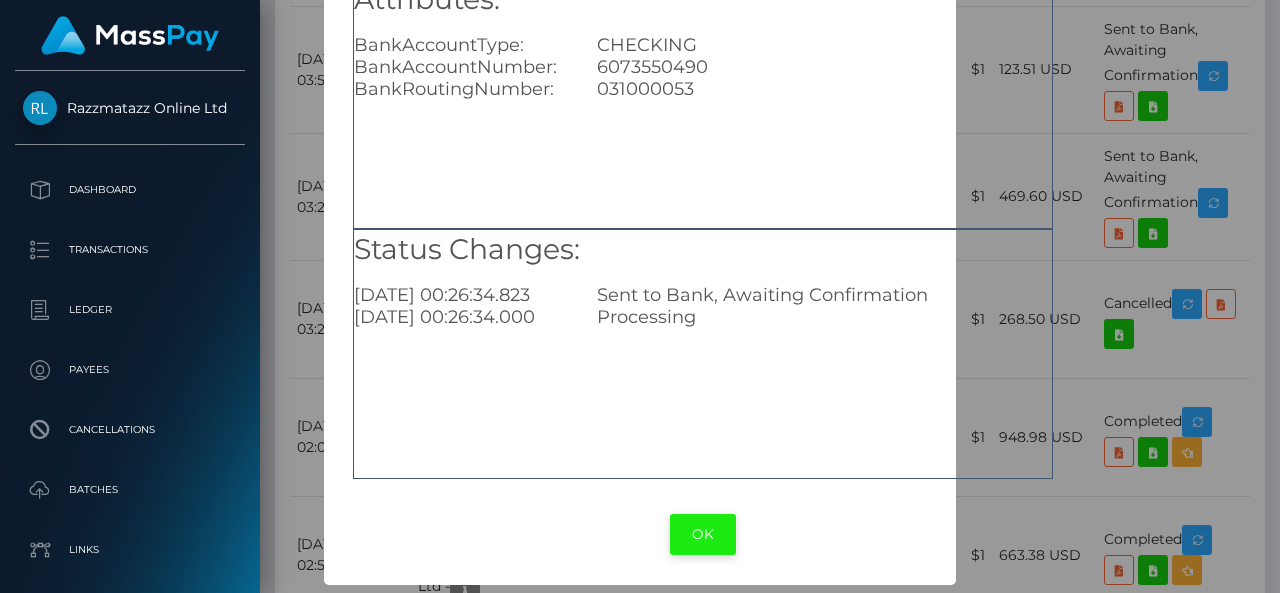 click on "OK" at bounding box center (703, 534) 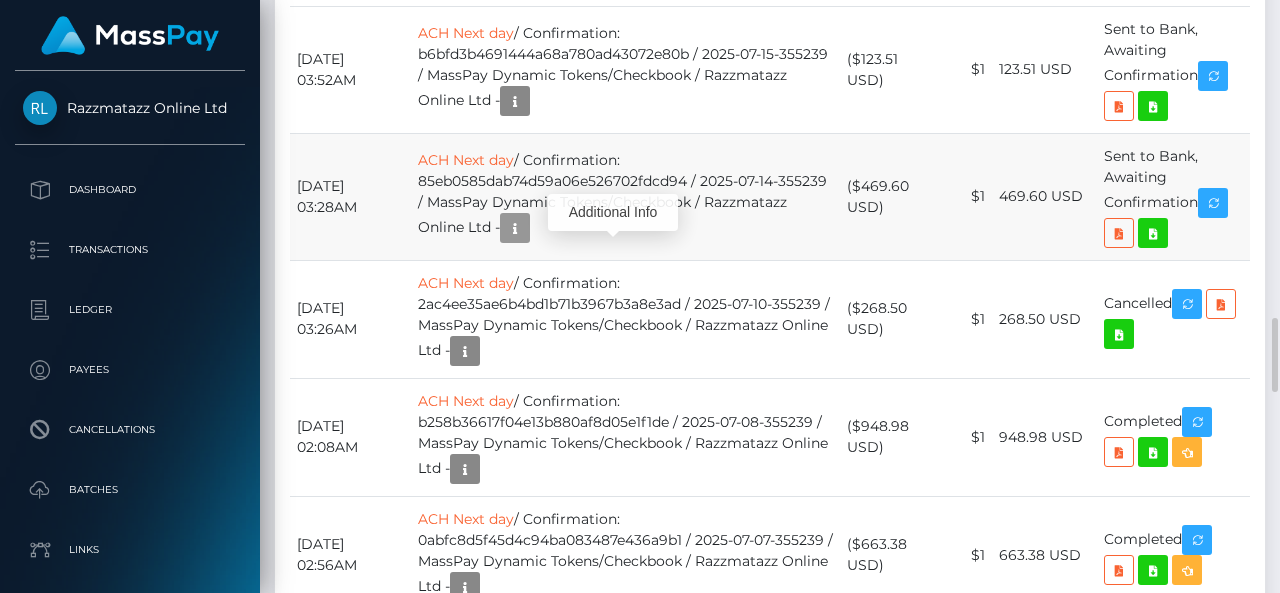 scroll, scrollTop: 240, scrollLeft: 300, axis: both 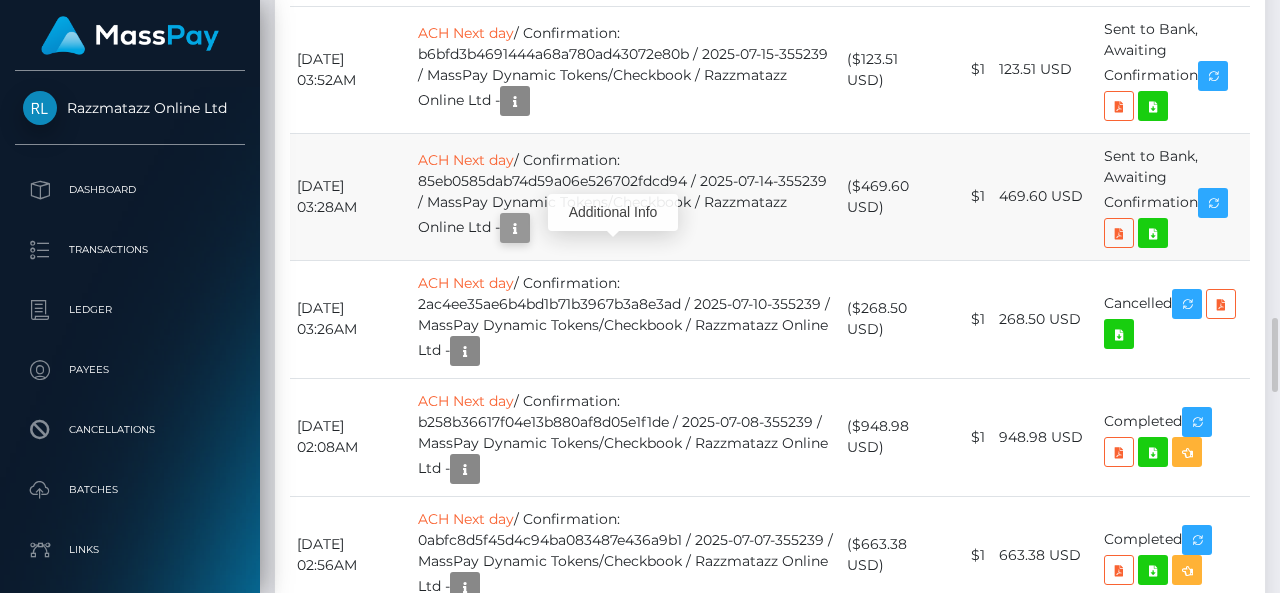 click at bounding box center (515, 228) 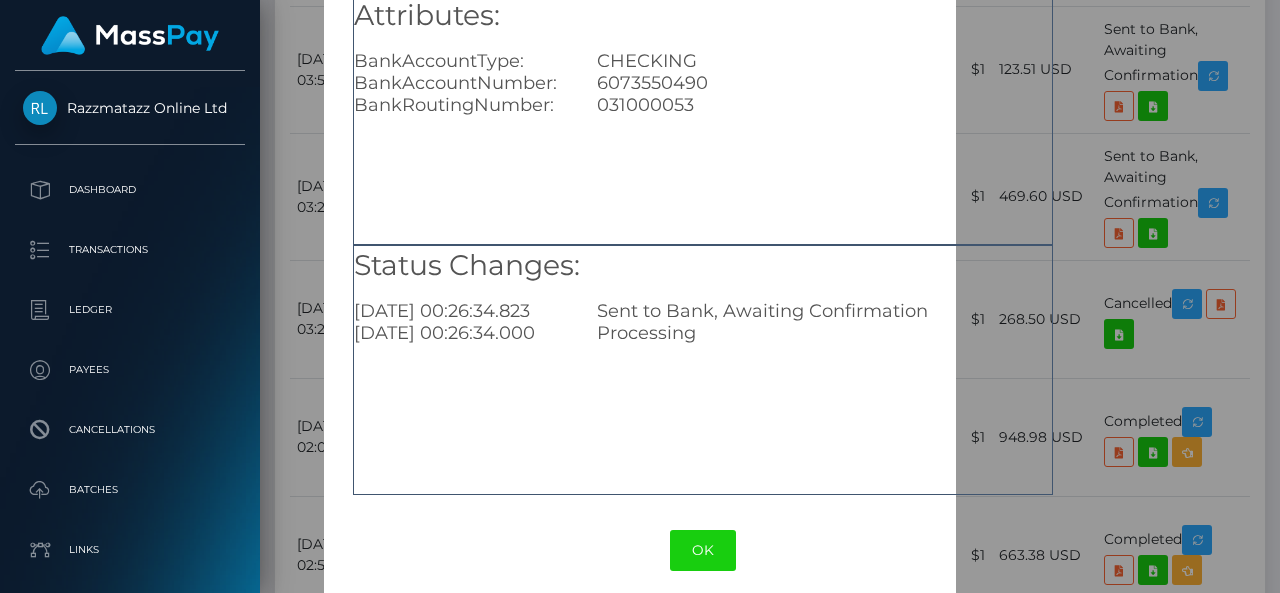 scroll, scrollTop: 358, scrollLeft: 0, axis: vertical 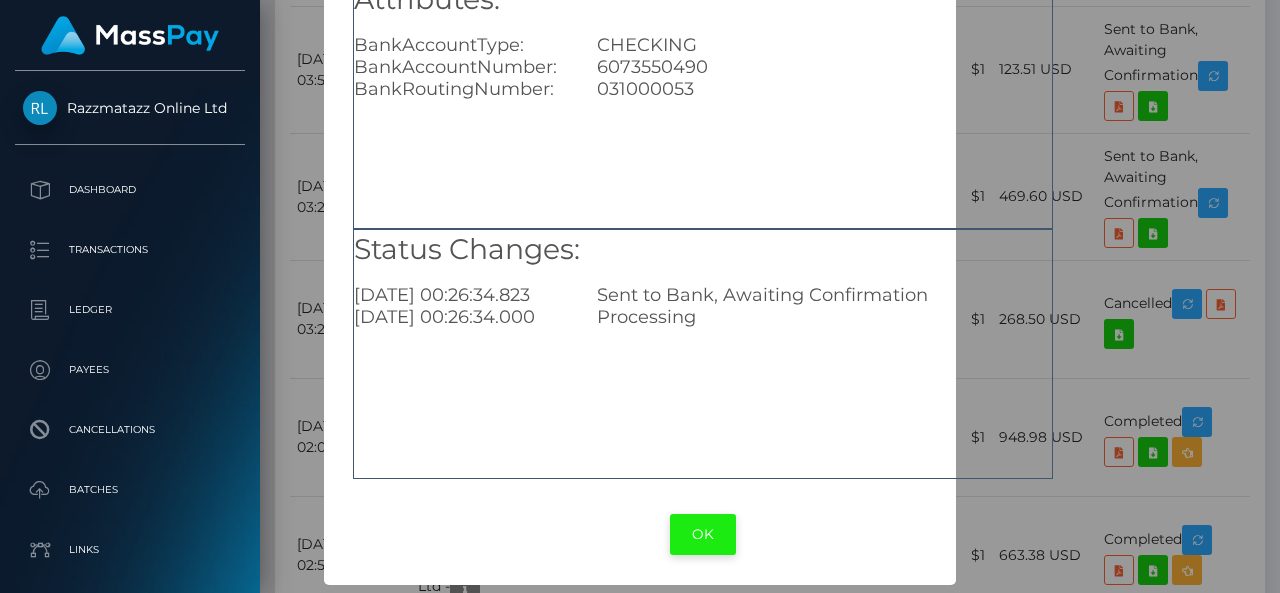 click on "OK" at bounding box center [703, 534] 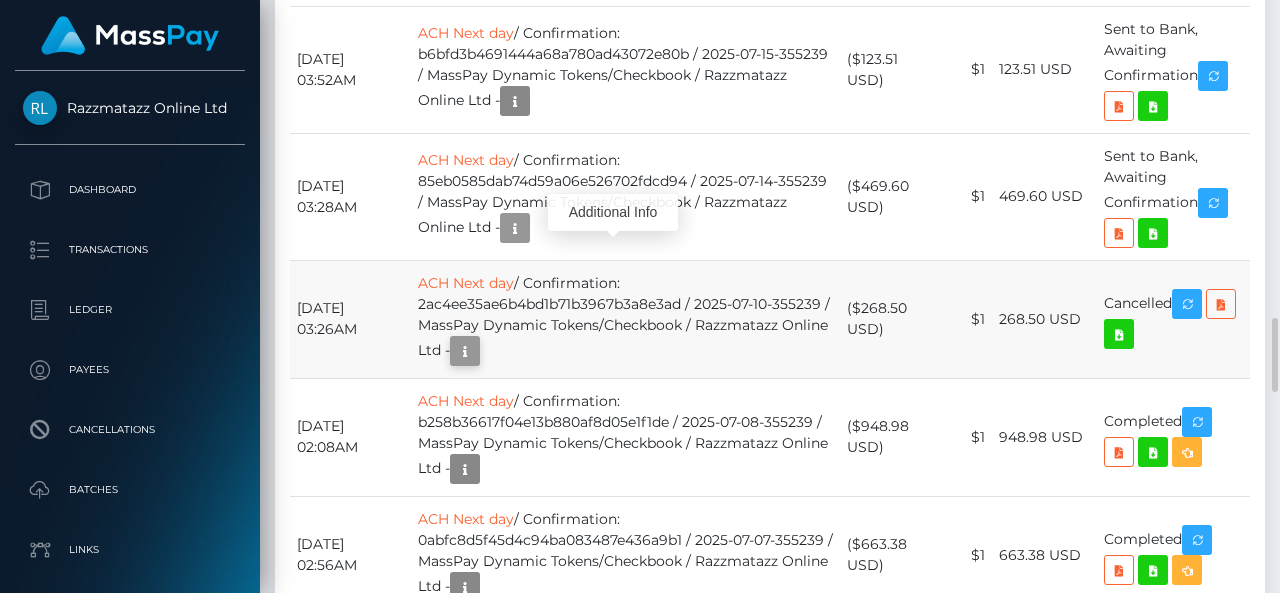 scroll, scrollTop: 240, scrollLeft: 300, axis: both 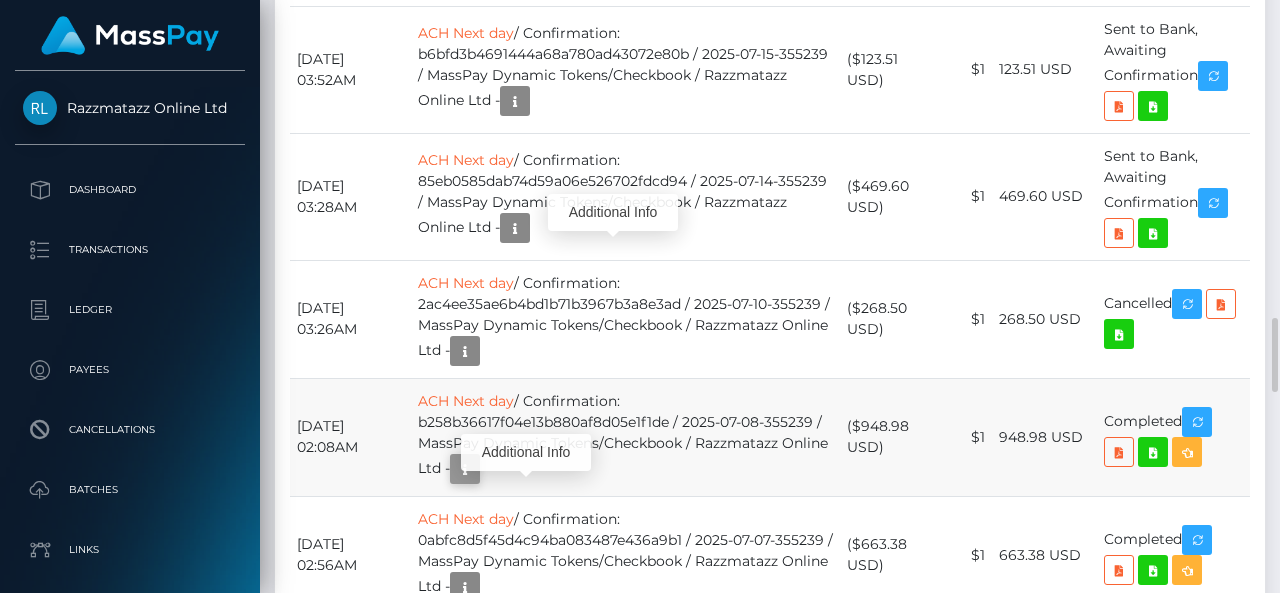 click at bounding box center (465, 469) 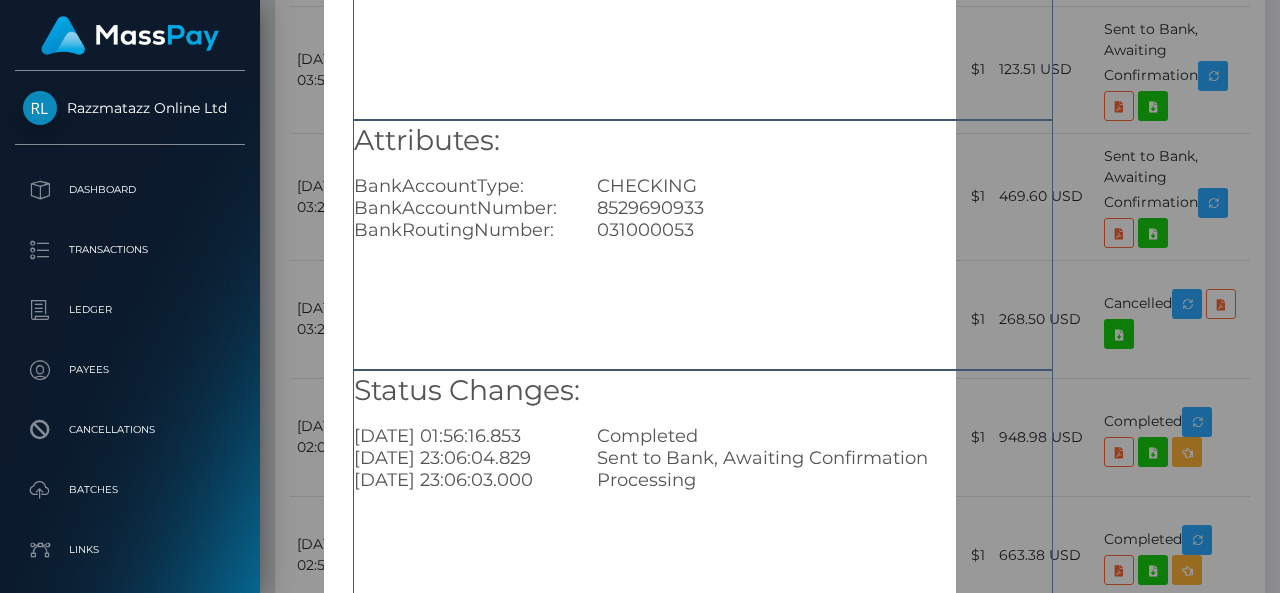 scroll, scrollTop: 358, scrollLeft: 0, axis: vertical 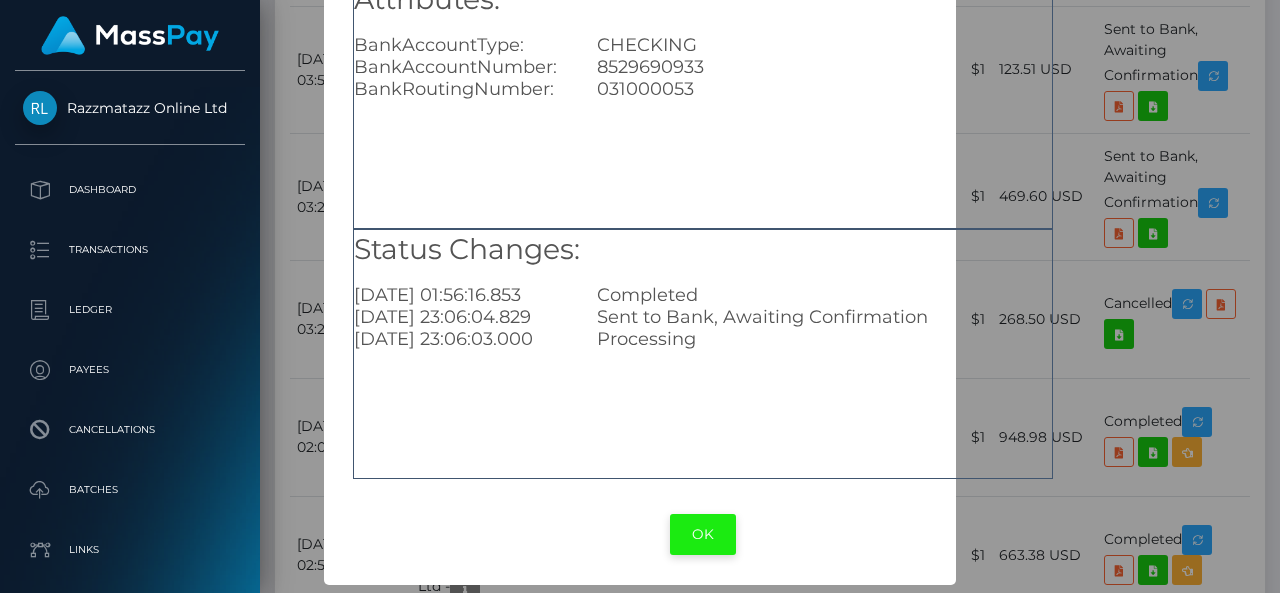 click on "OK" at bounding box center [703, 534] 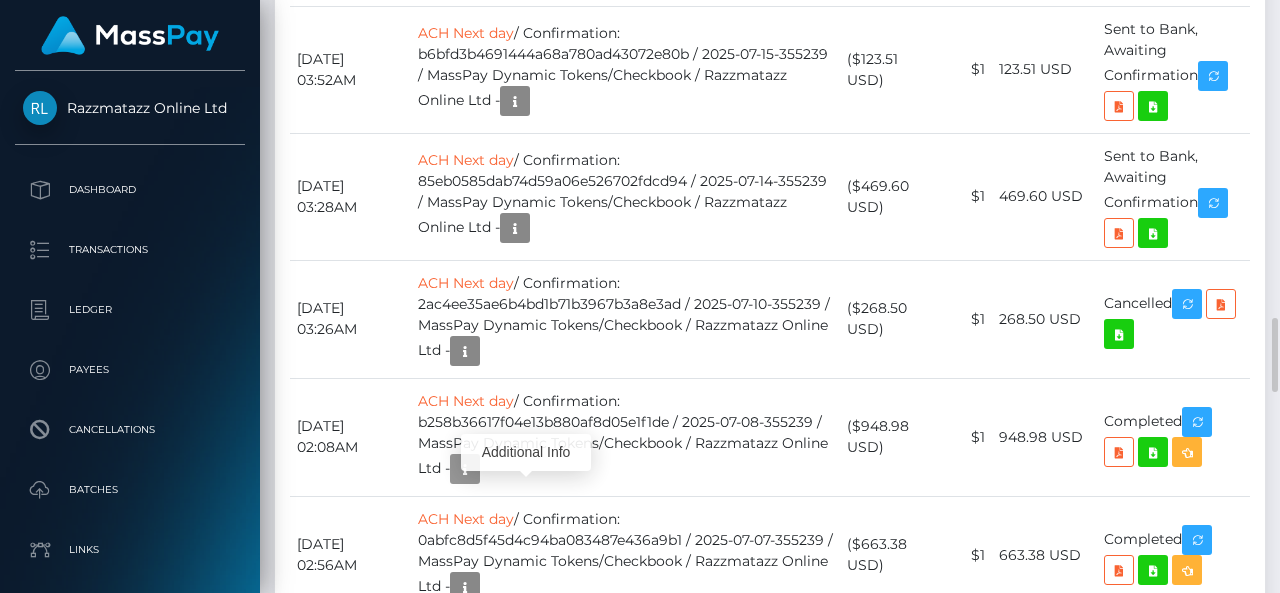 scroll, scrollTop: 240, scrollLeft: 300, axis: both 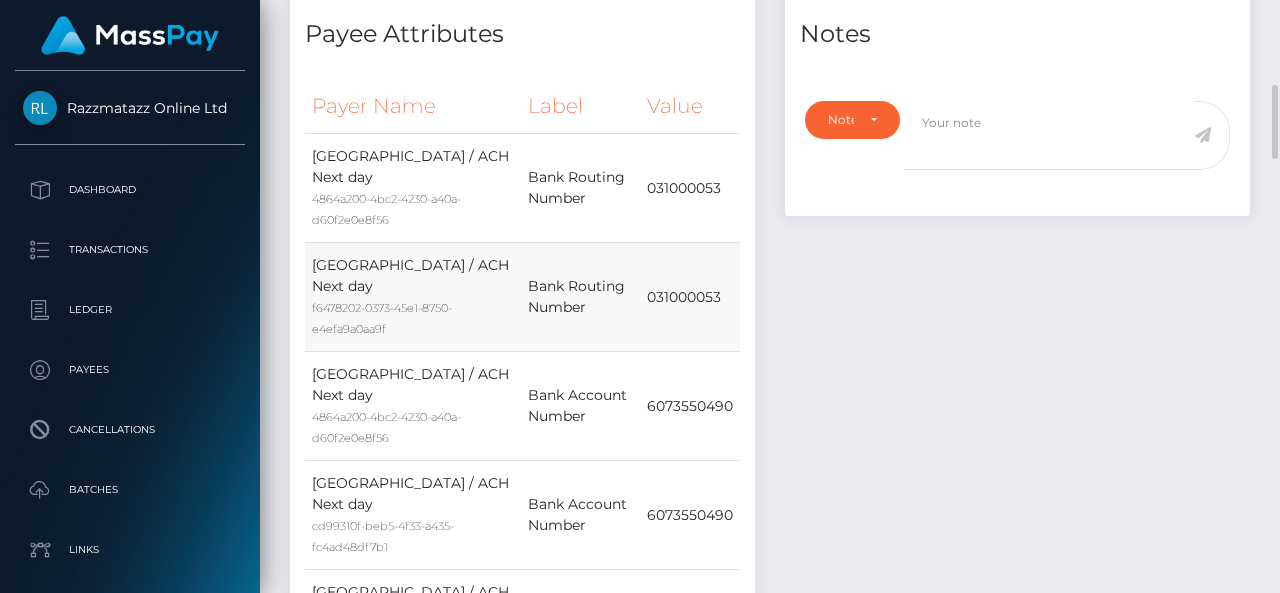 click on "Bank Routing Number" at bounding box center [580, 297] 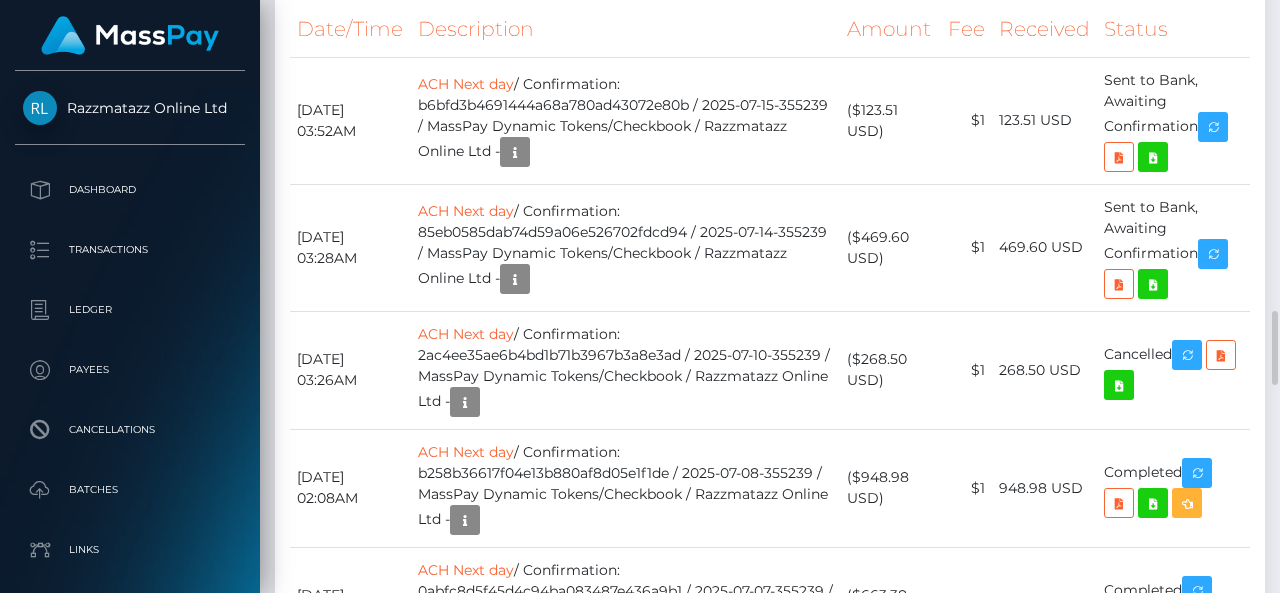 scroll, scrollTop: 2491, scrollLeft: 0, axis: vertical 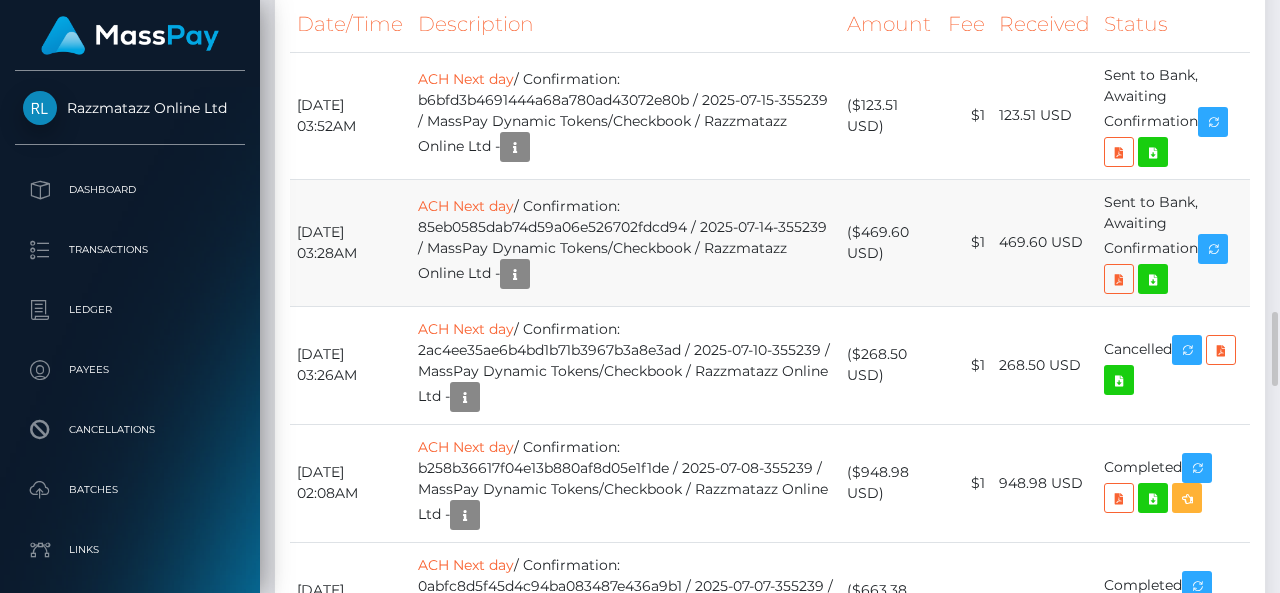click on "ACH Next day  / Confirmation: 85eb0585dab74d59a06e526702fdcd94 / 2025-07-14-355239  / MassPay Dynamic Tokens/Checkbook / Razzmatazz Online Ltd -" at bounding box center (625, 242) 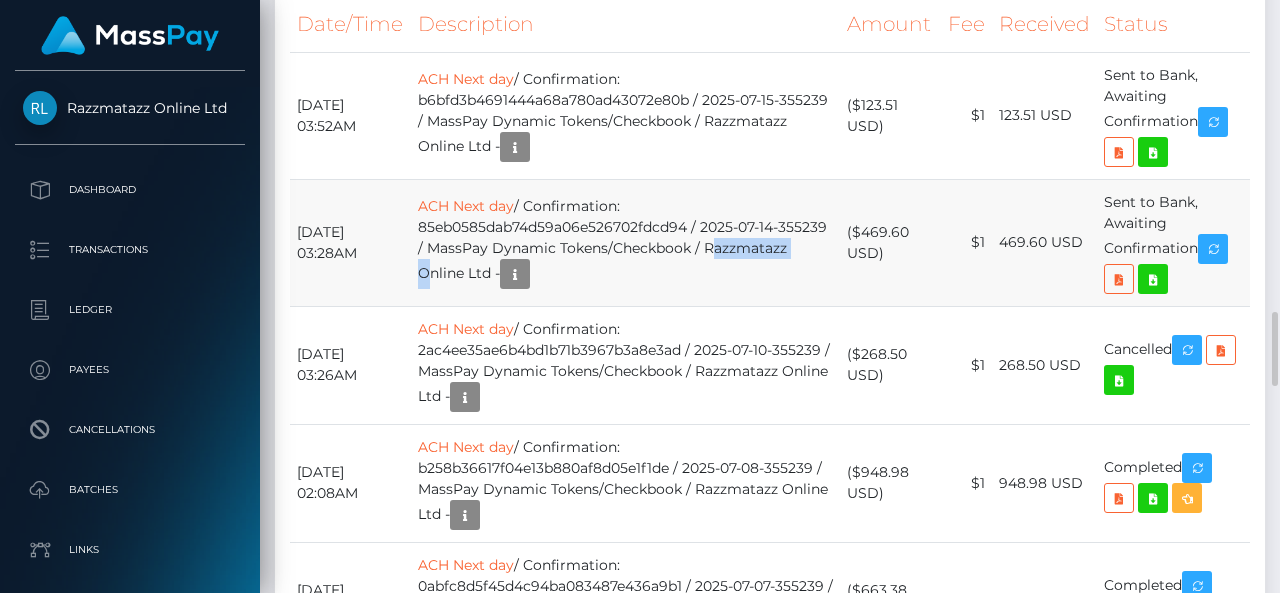 click on "ACH Next day  / Confirmation: 85eb0585dab74d59a06e526702fdcd94 / 2025-07-14-355239  / MassPay Dynamic Tokens/Checkbook / Razzmatazz Online Ltd -" at bounding box center (625, 242) 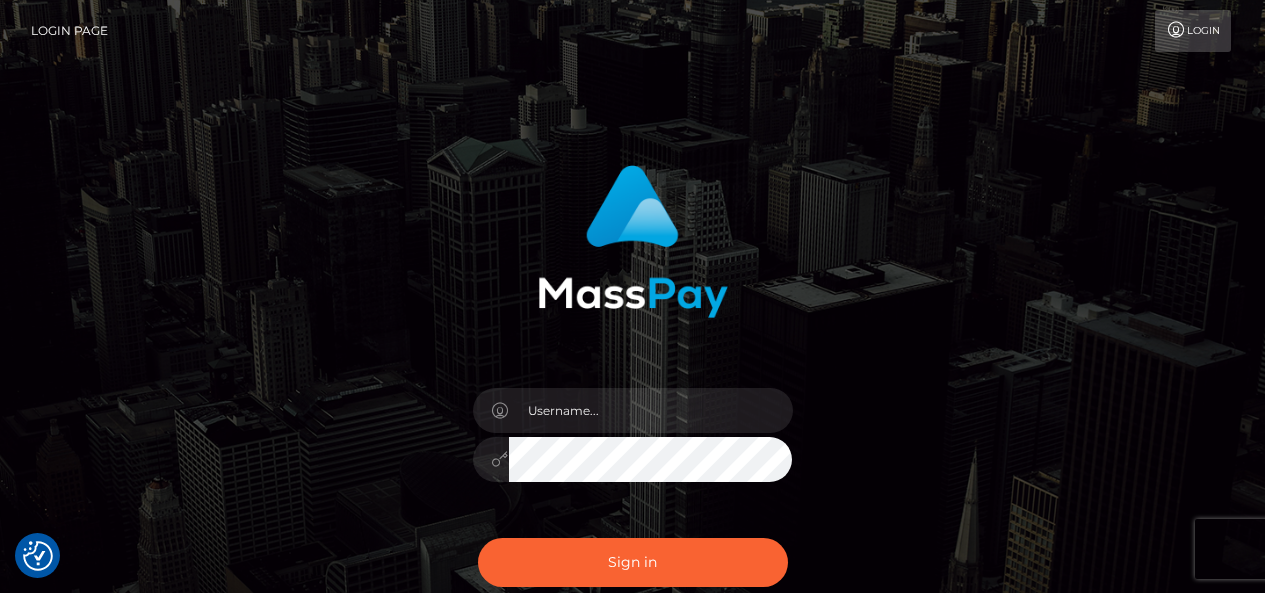 scroll, scrollTop: 0, scrollLeft: 0, axis: both 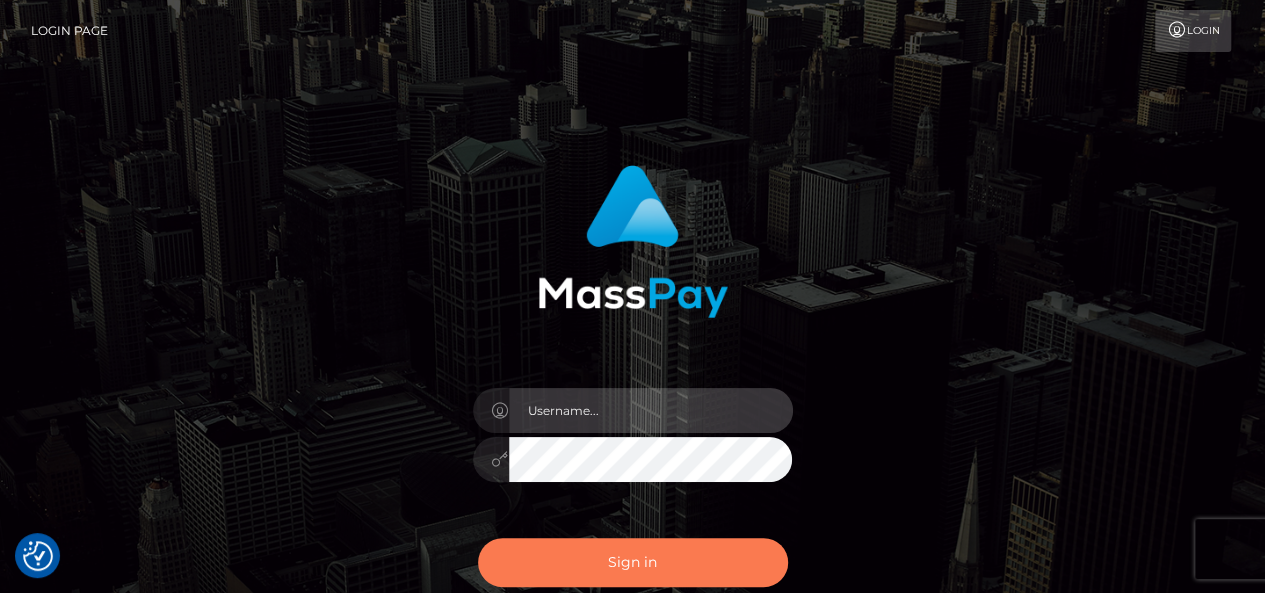 type on "[DOMAIN_NAME]" 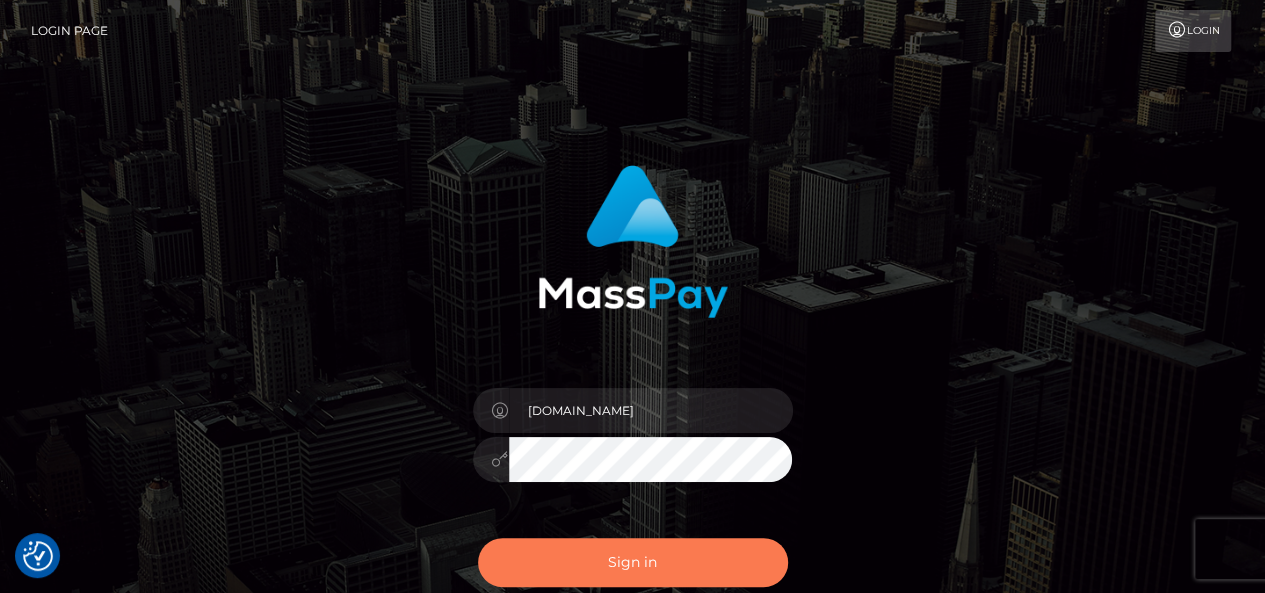 click on "Sign in" at bounding box center (633, 562) 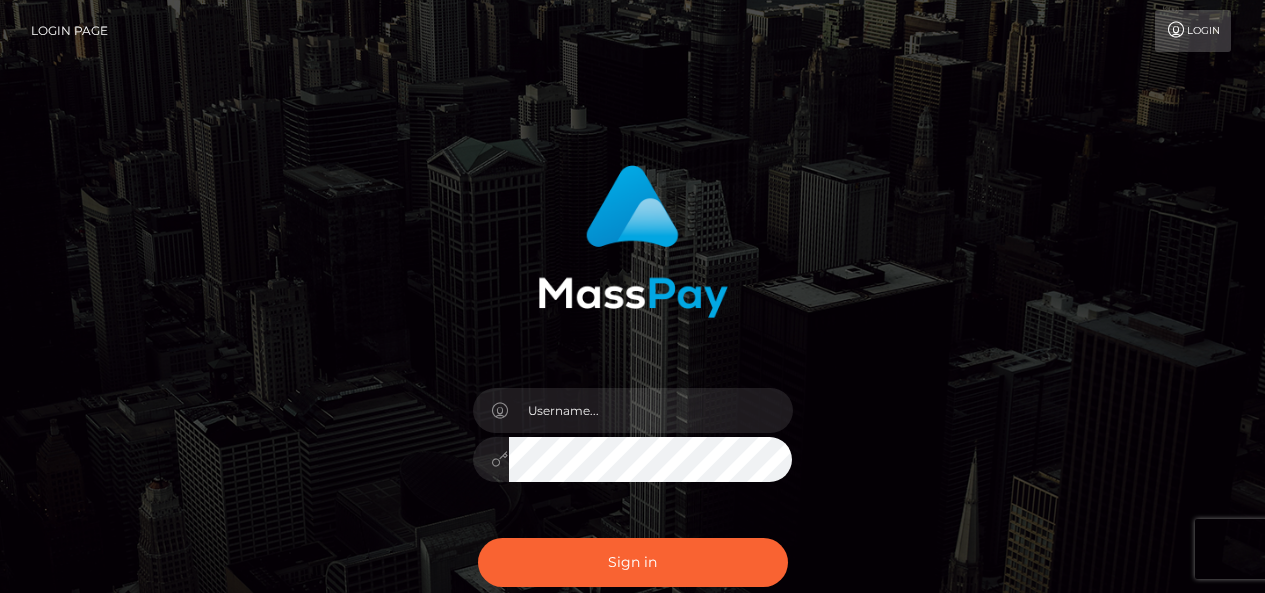 scroll, scrollTop: 0, scrollLeft: 0, axis: both 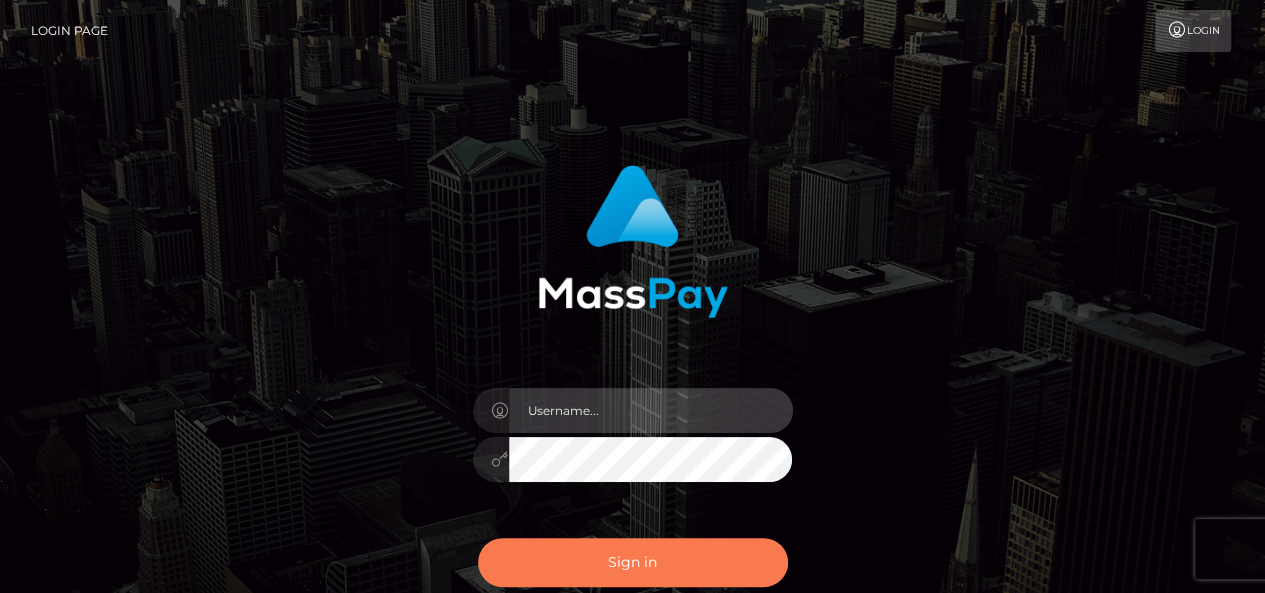type on "[DOMAIN_NAME]" 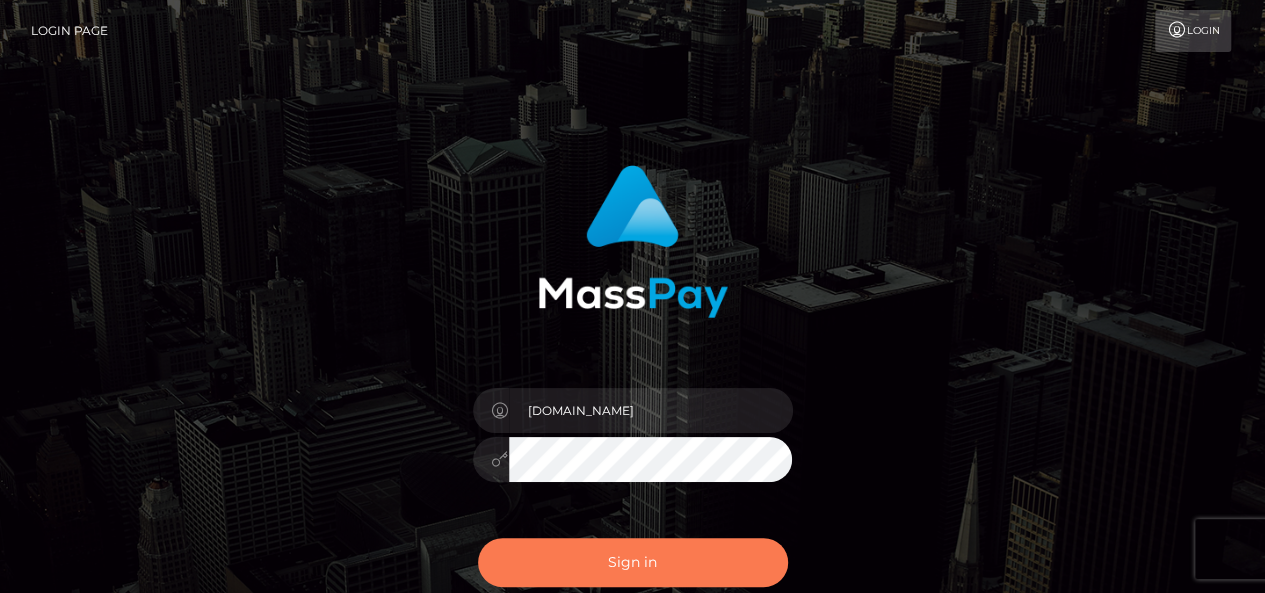 click on "Sign in" at bounding box center (633, 562) 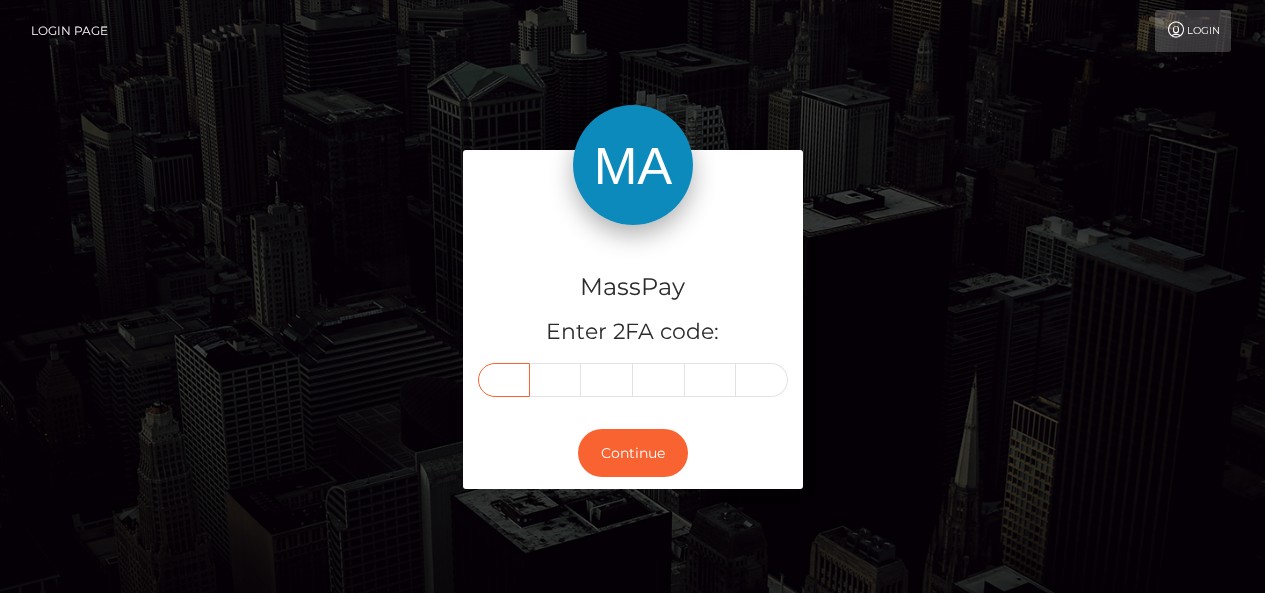 scroll, scrollTop: 0, scrollLeft: 0, axis: both 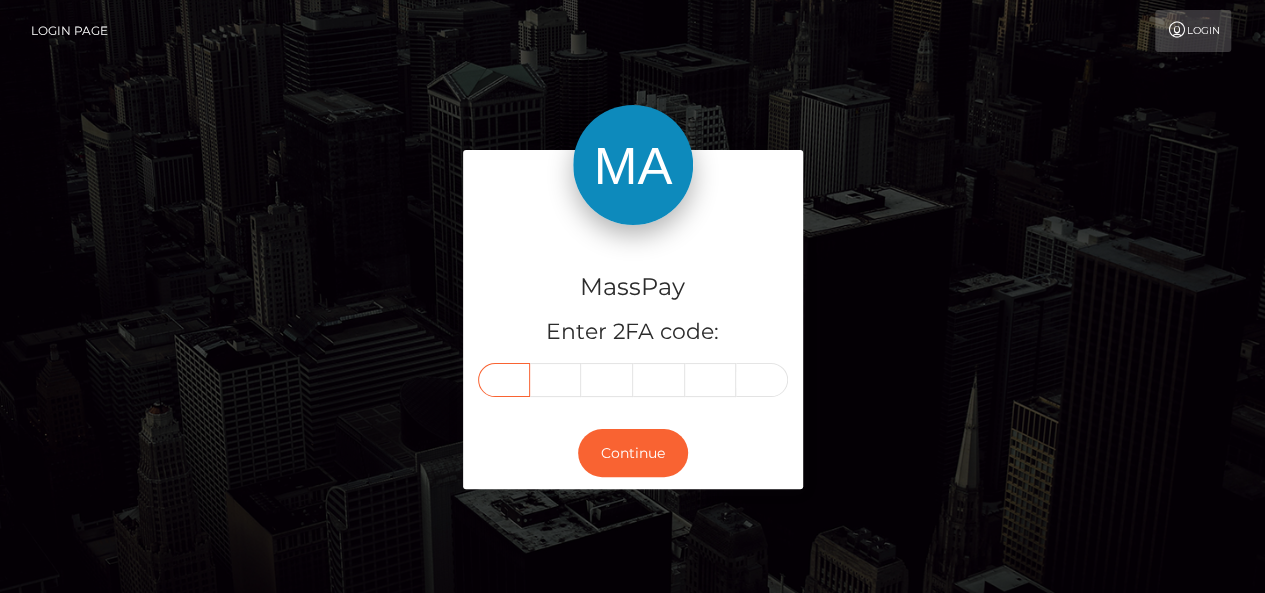 click at bounding box center [504, 380] 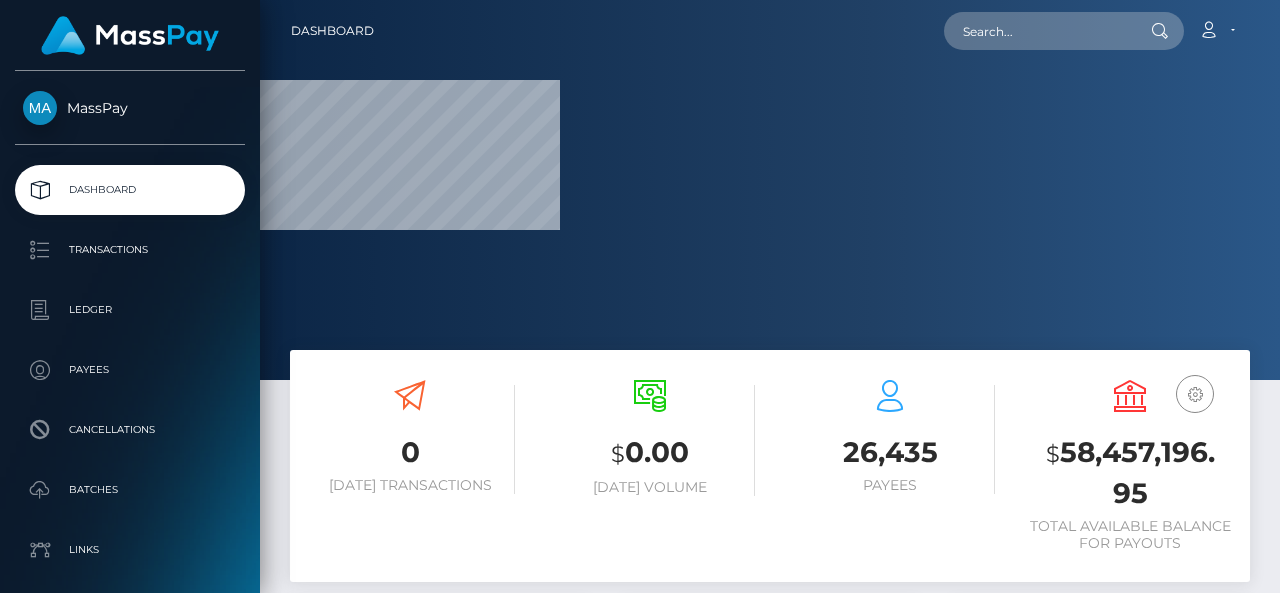 scroll, scrollTop: 0, scrollLeft: 0, axis: both 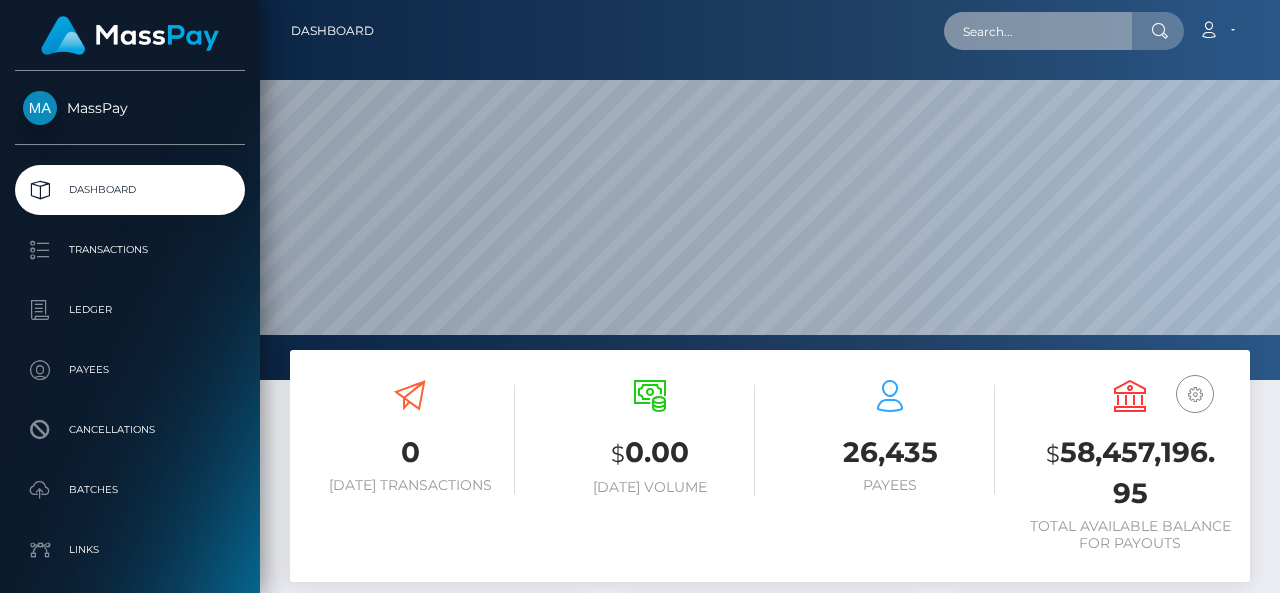 click at bounding box center [1038, 31] 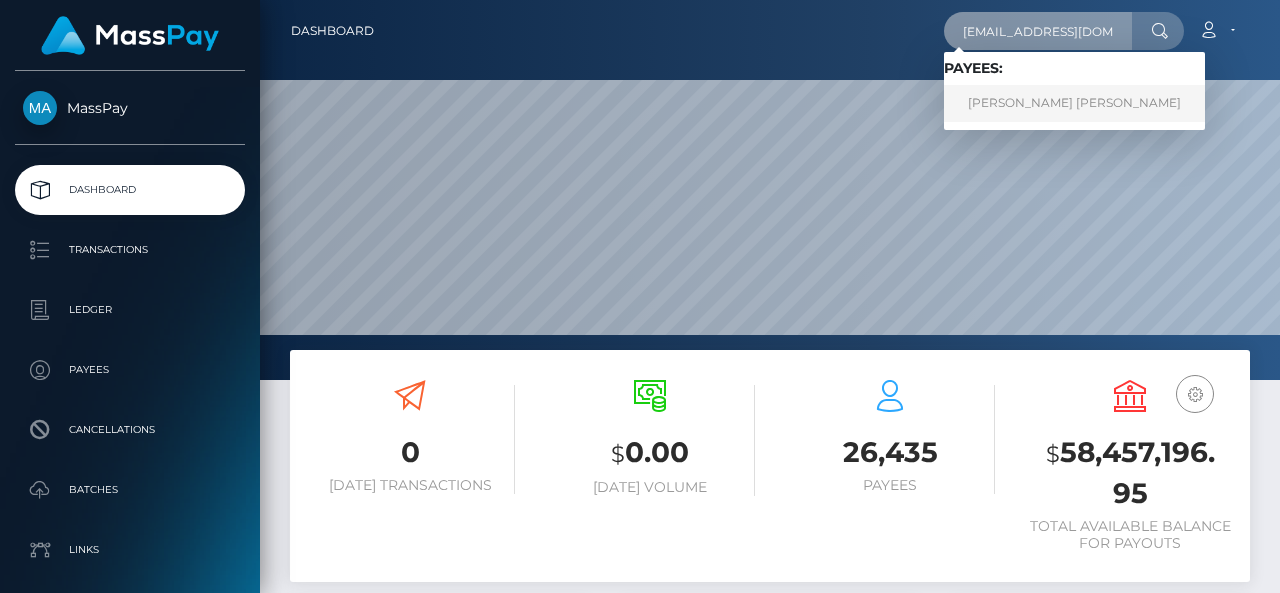 type on "[EMAIL_ADDRESS][DOMAIN_NAME]" 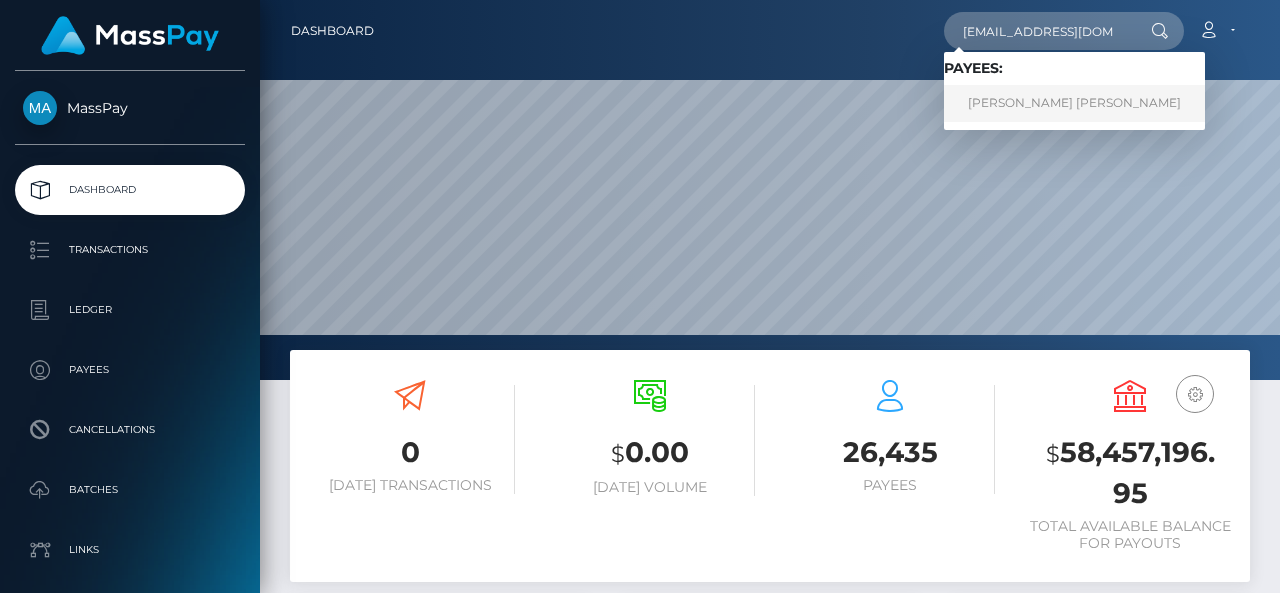 click on "[PERSON_NAME] [PERSON_NAME]" at bounding box center (1074, 103) 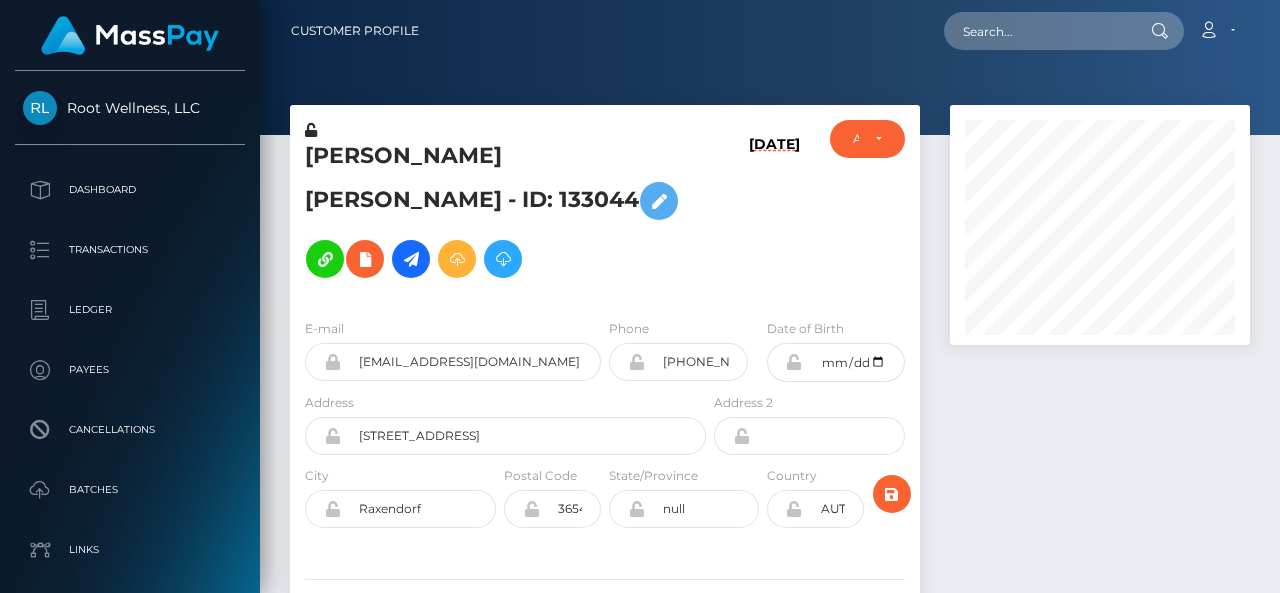 scroll, scrollTop: 0, scrollLeft: 0, axis: both 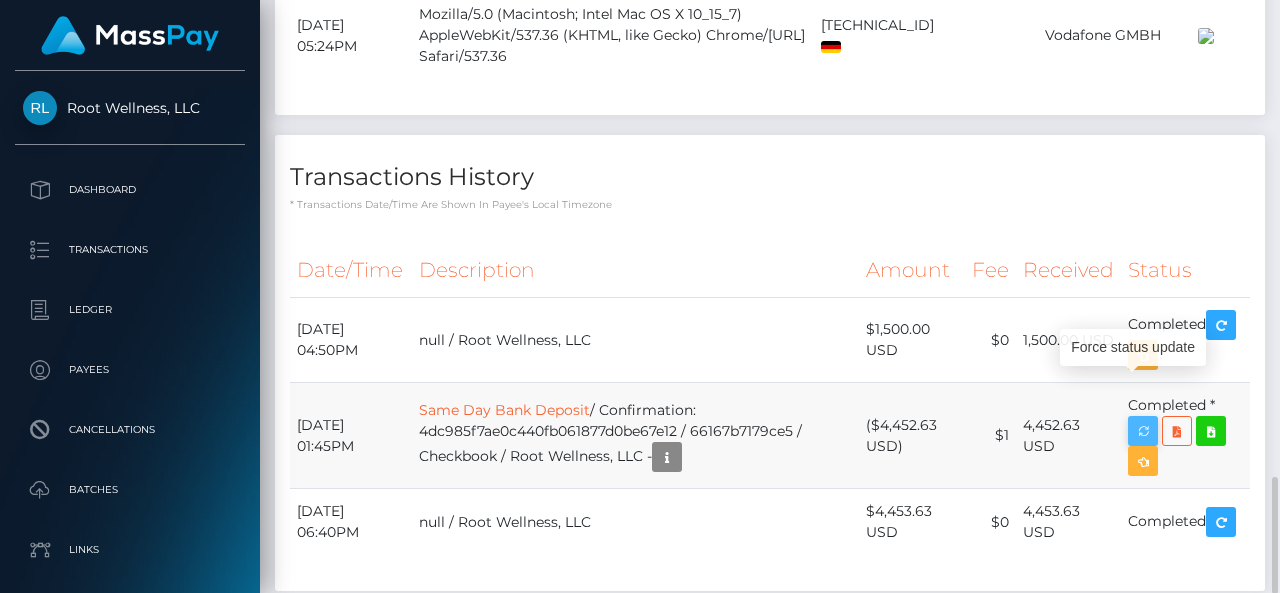click at bounding box center [1143, 431] 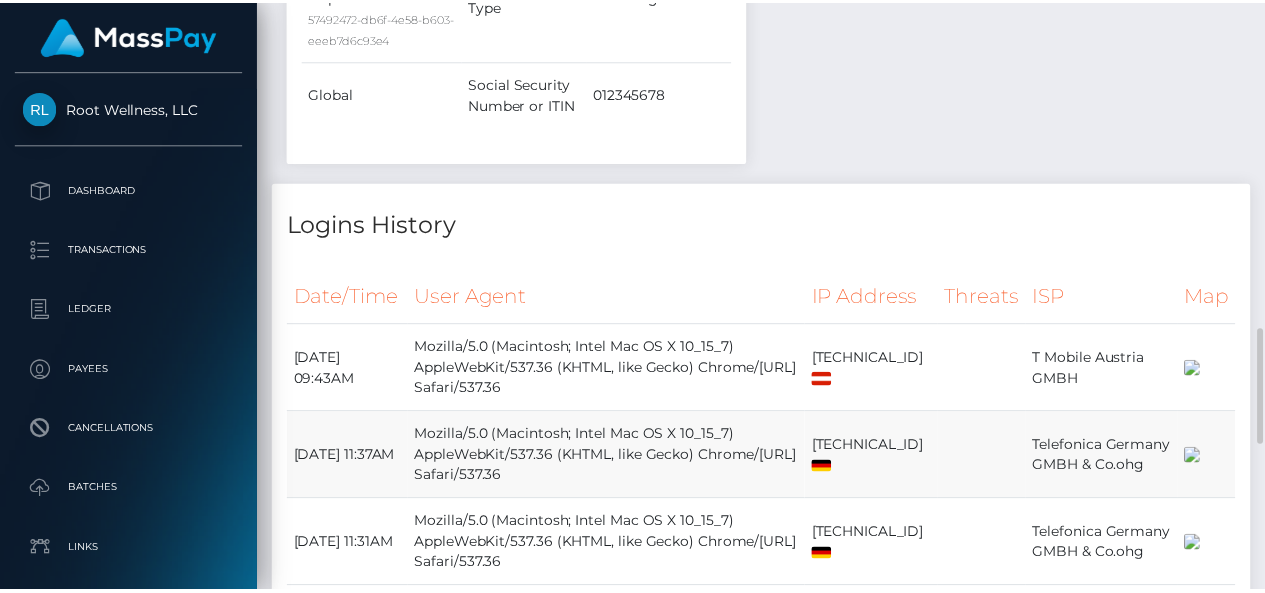 scroll, scrollTop: 1647, scrollLeft: 0, axis: vertical 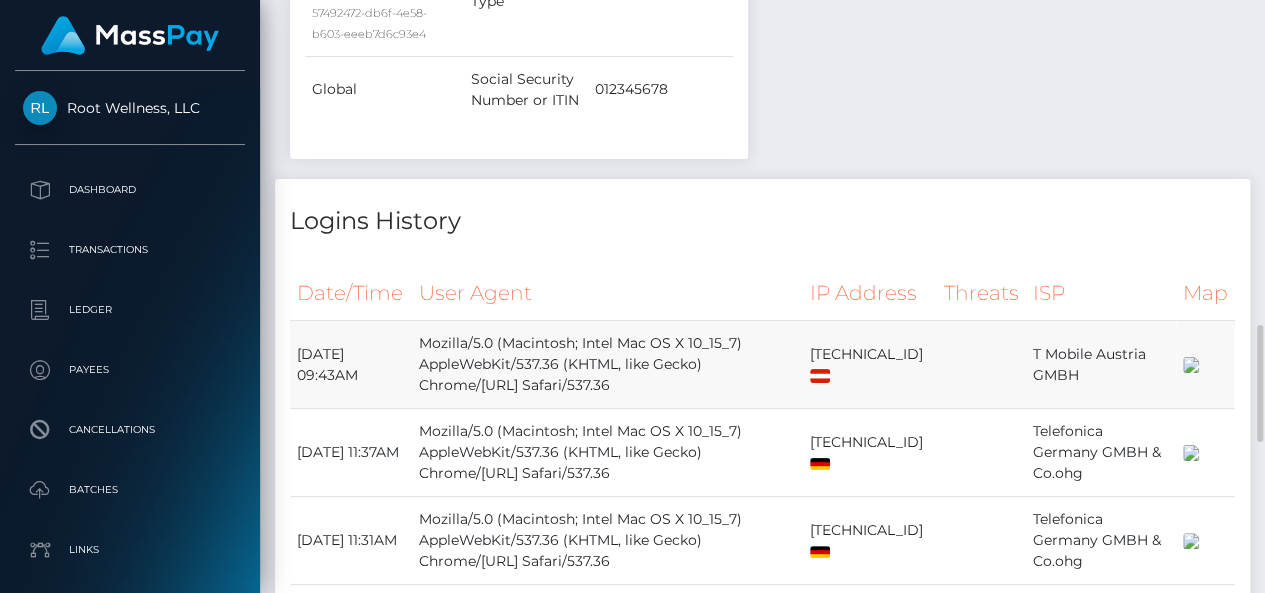 click on "User Agent" at bounding box center [607, 293] 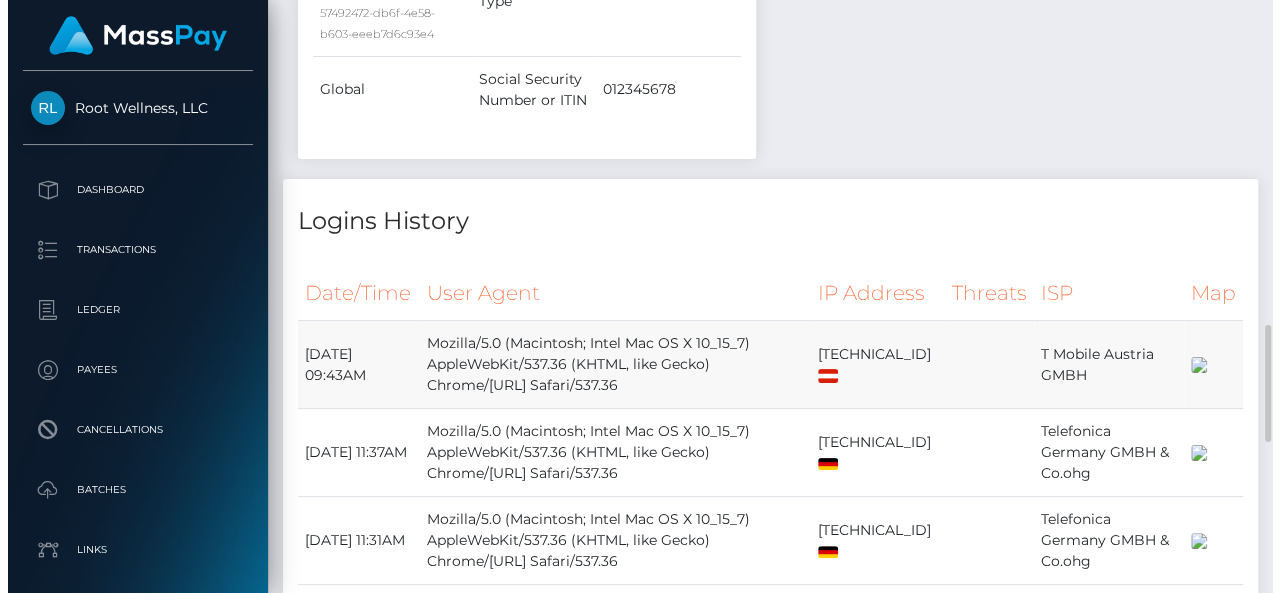 scroll, scrollTop: 999760, scrollLeft: 999700, axis: both 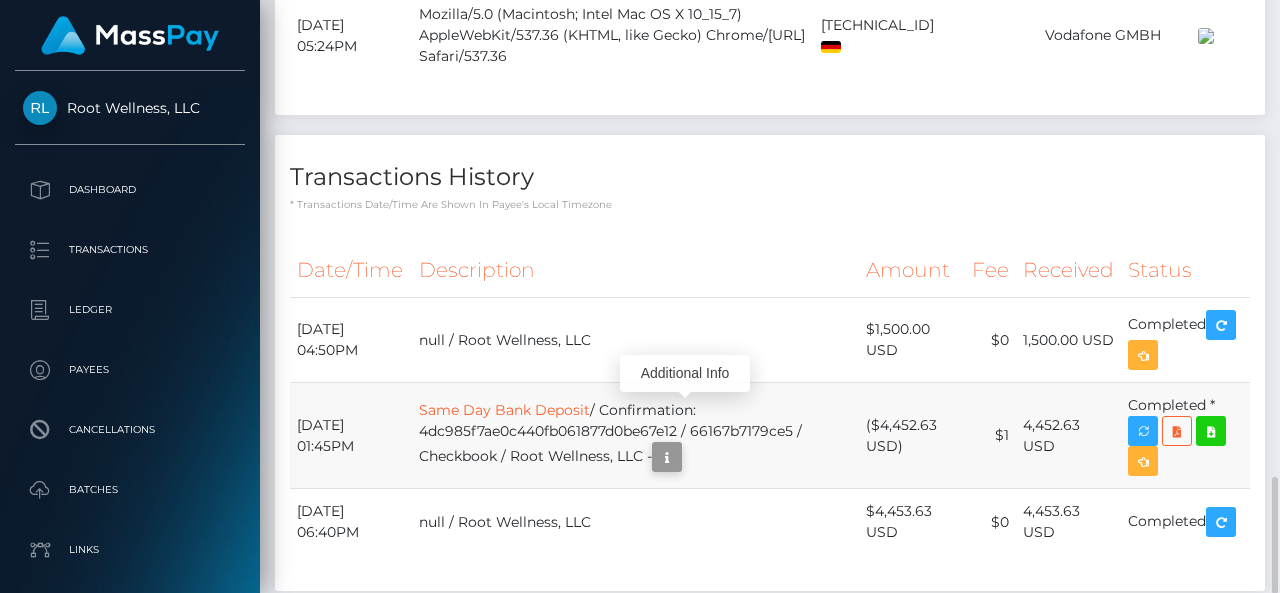 click at bounding box center (667, 457) 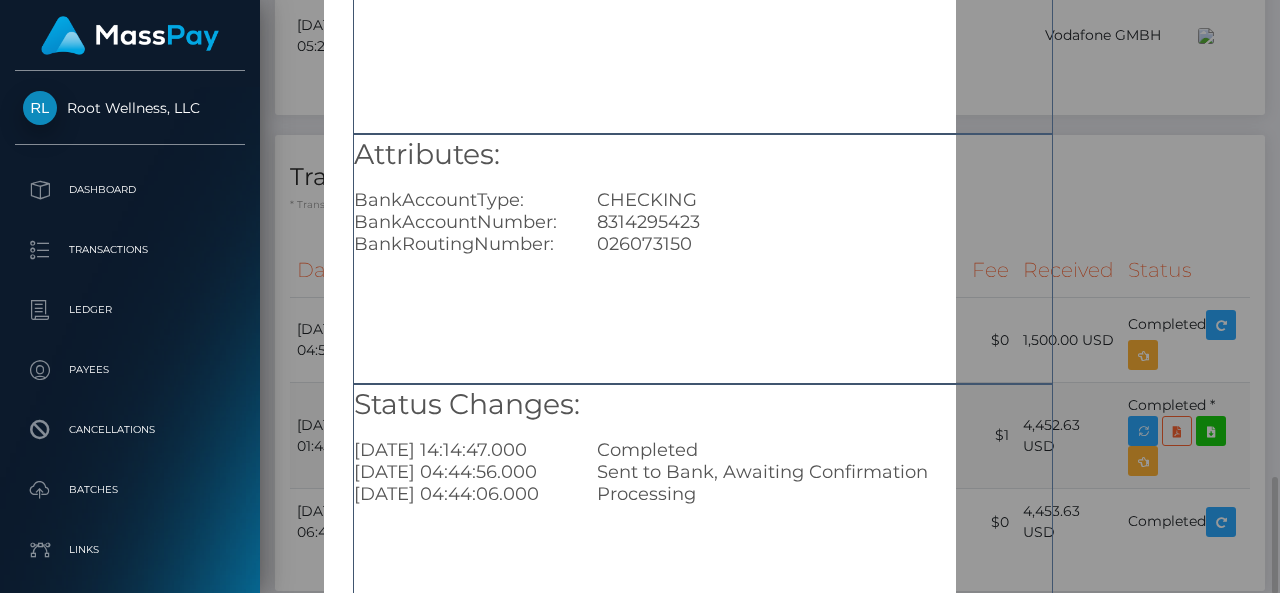 scroll, scrollTop: 358, scrollLeft: 0, axis: vertical 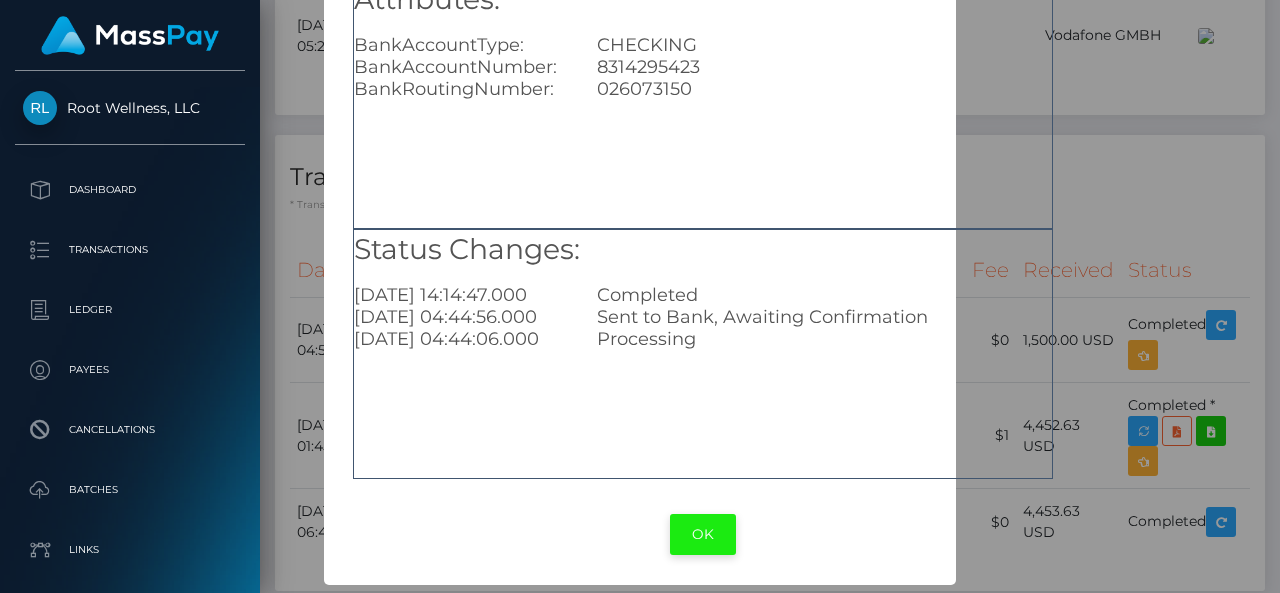 click on "OK" at bounding box center [703, 534] 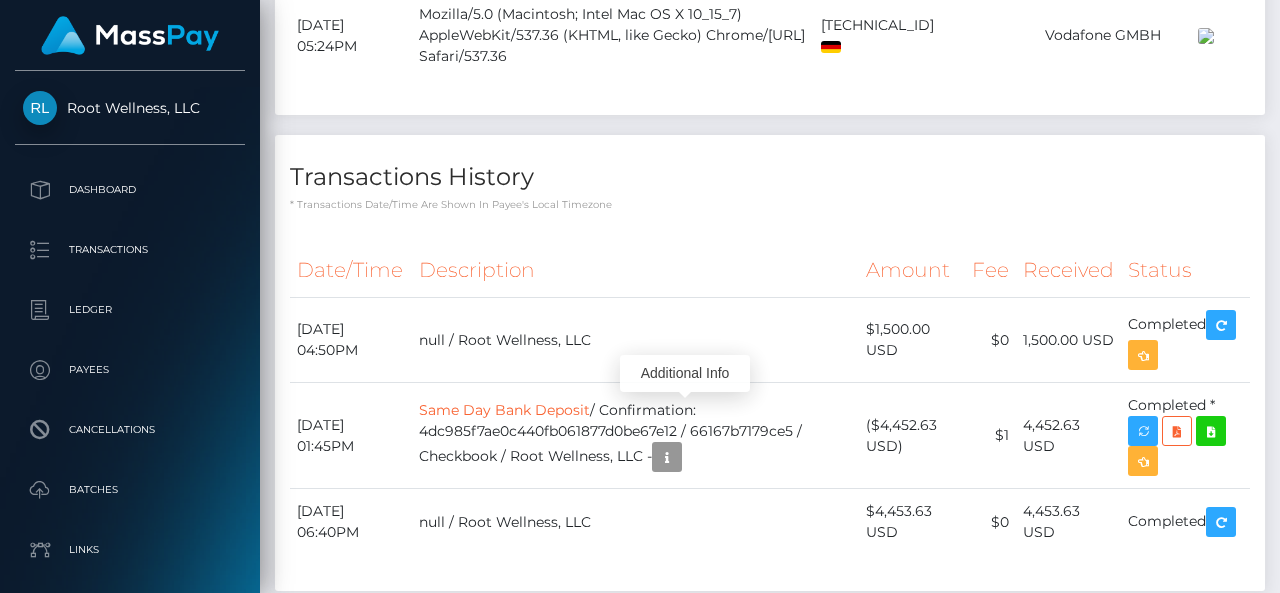 scroll, scrollTop: 240, scrollLeft: 300, axis: both 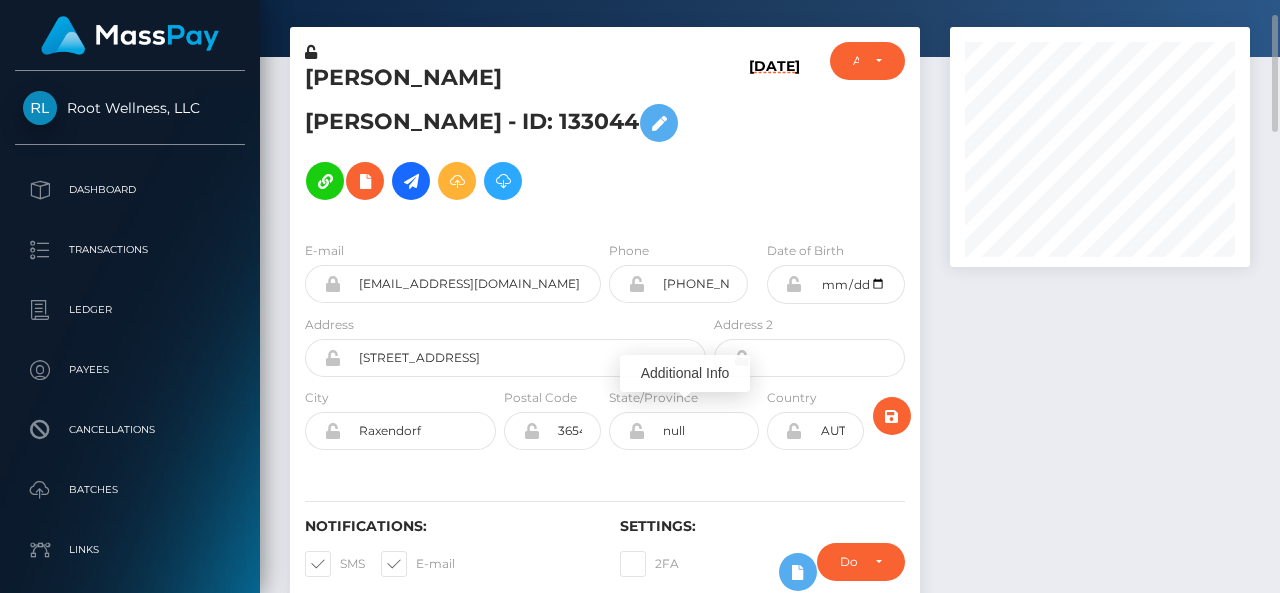 click on "[PERSON_NAME] [PERSON_NAME]
- ID: 133044" at bounding box center [500, 133] 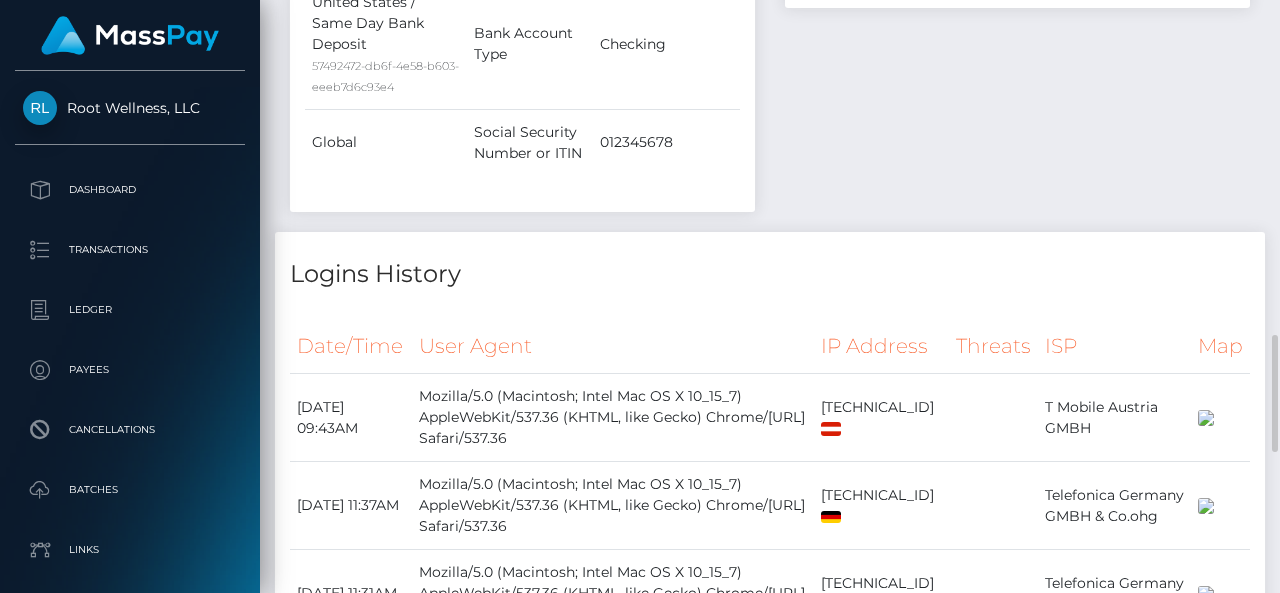 scroll, scrollTop: 1636, scrollLeft: 0, axis: vertical 